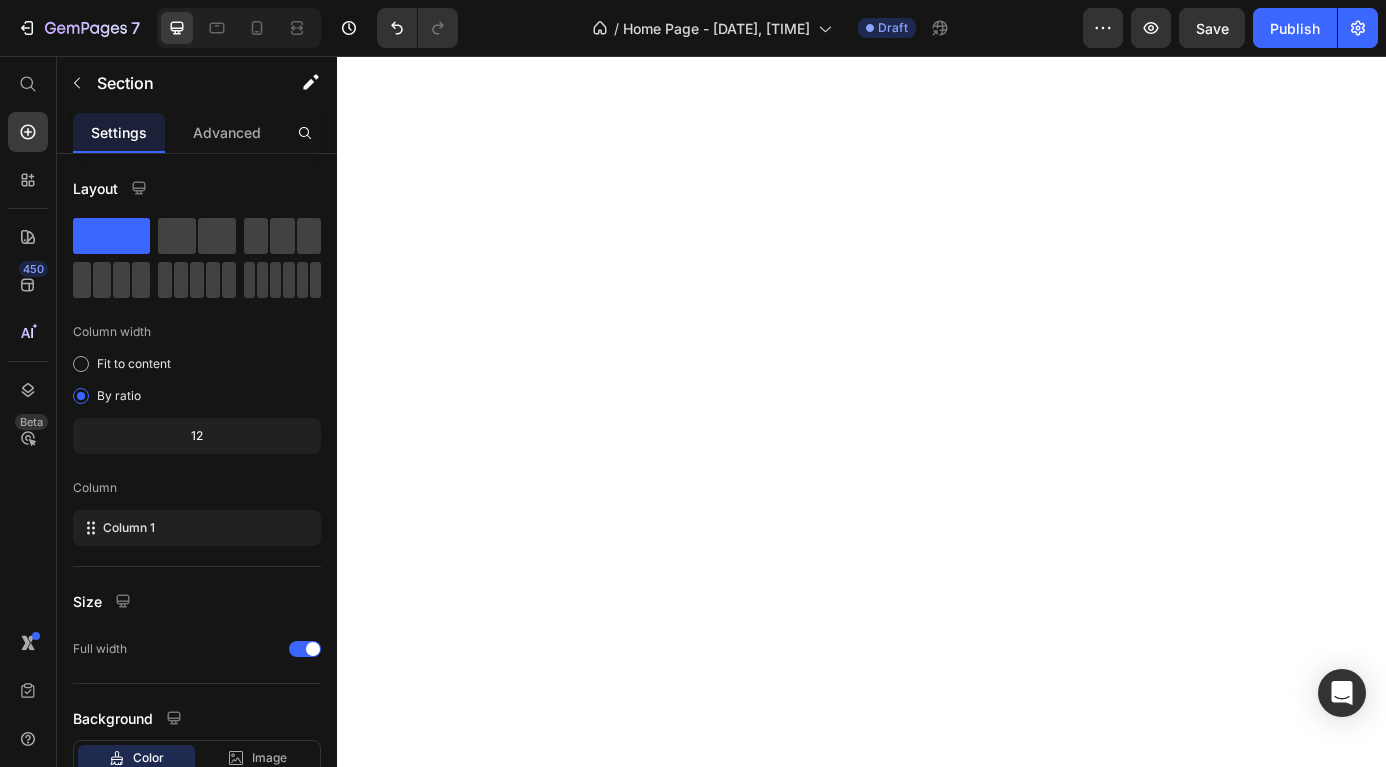 scroll, scrollTop: 0, scrollLeft: 0, axis: both 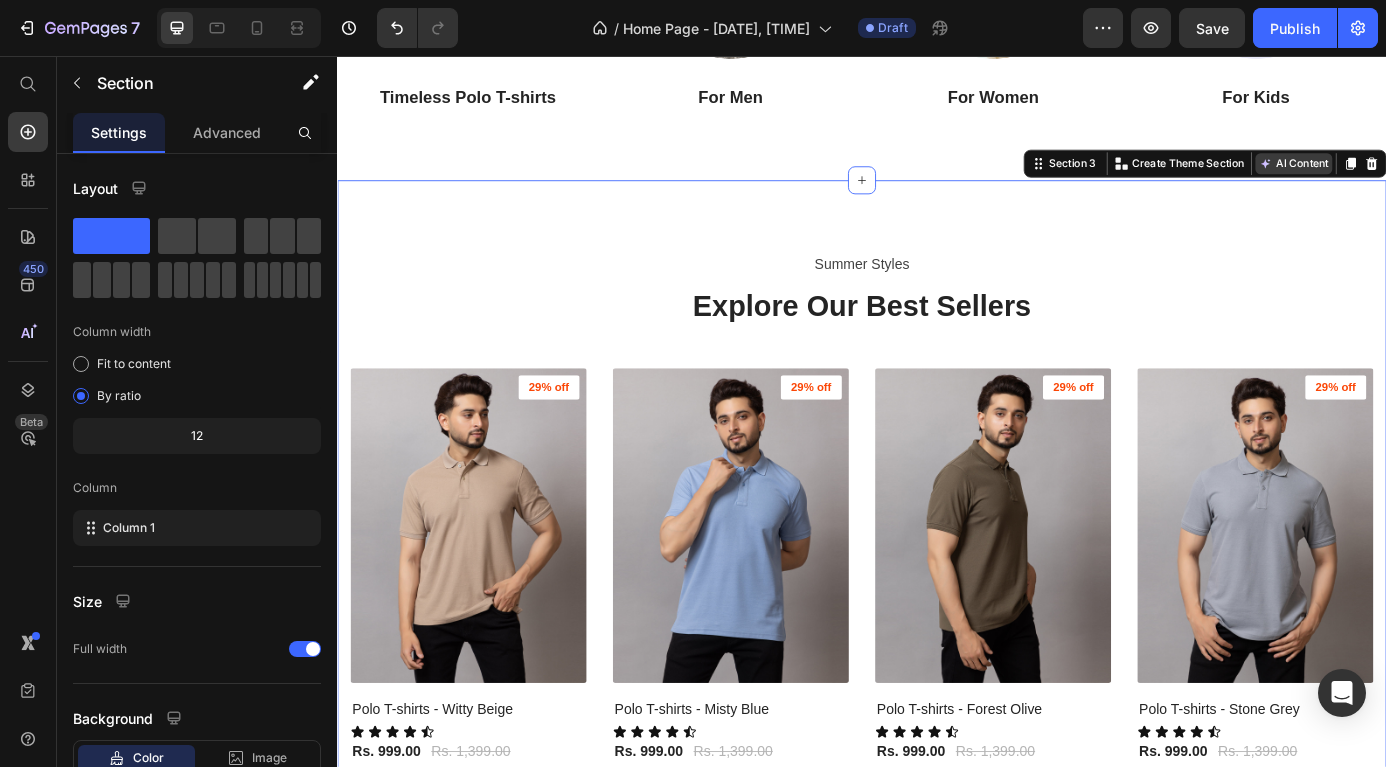 click on "AI Content" at bounding box center [1431, 179] 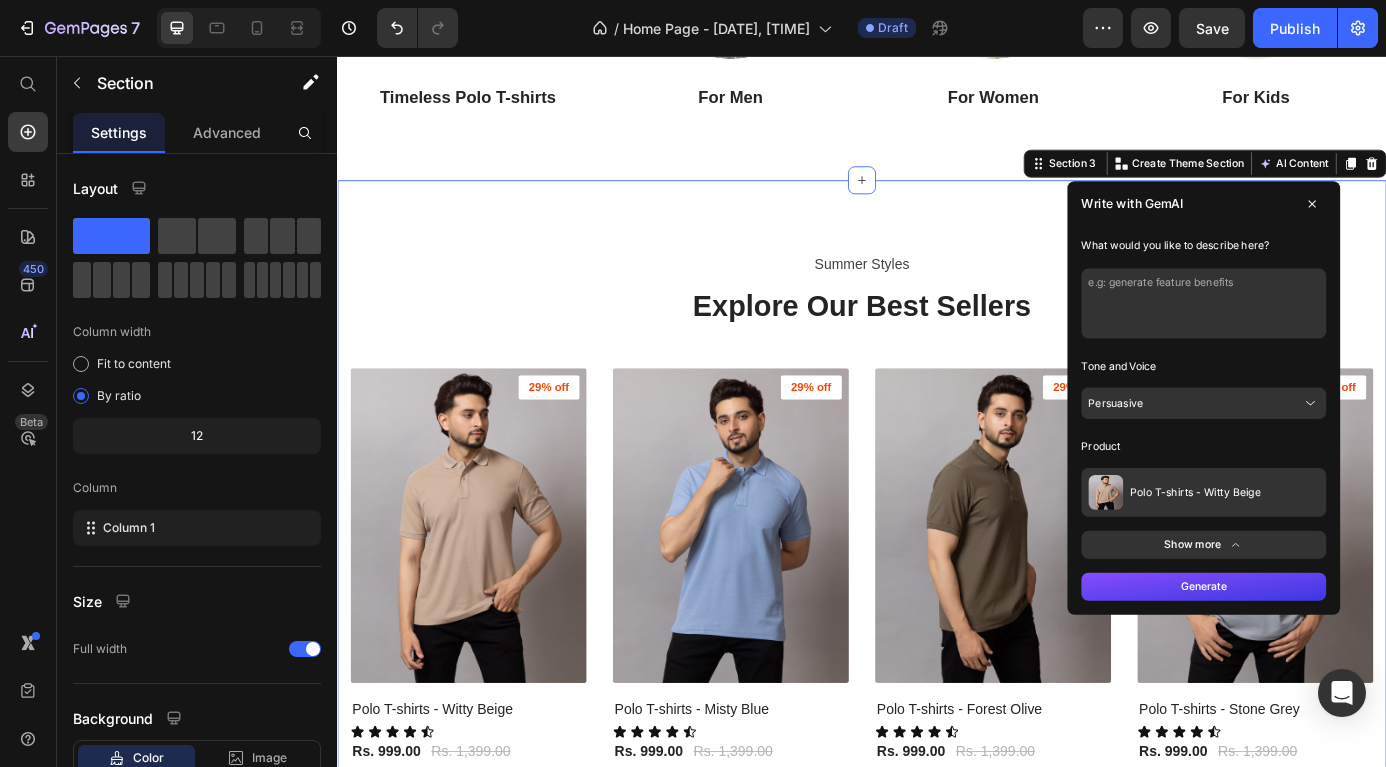 click at bounding box center [1328, 339] 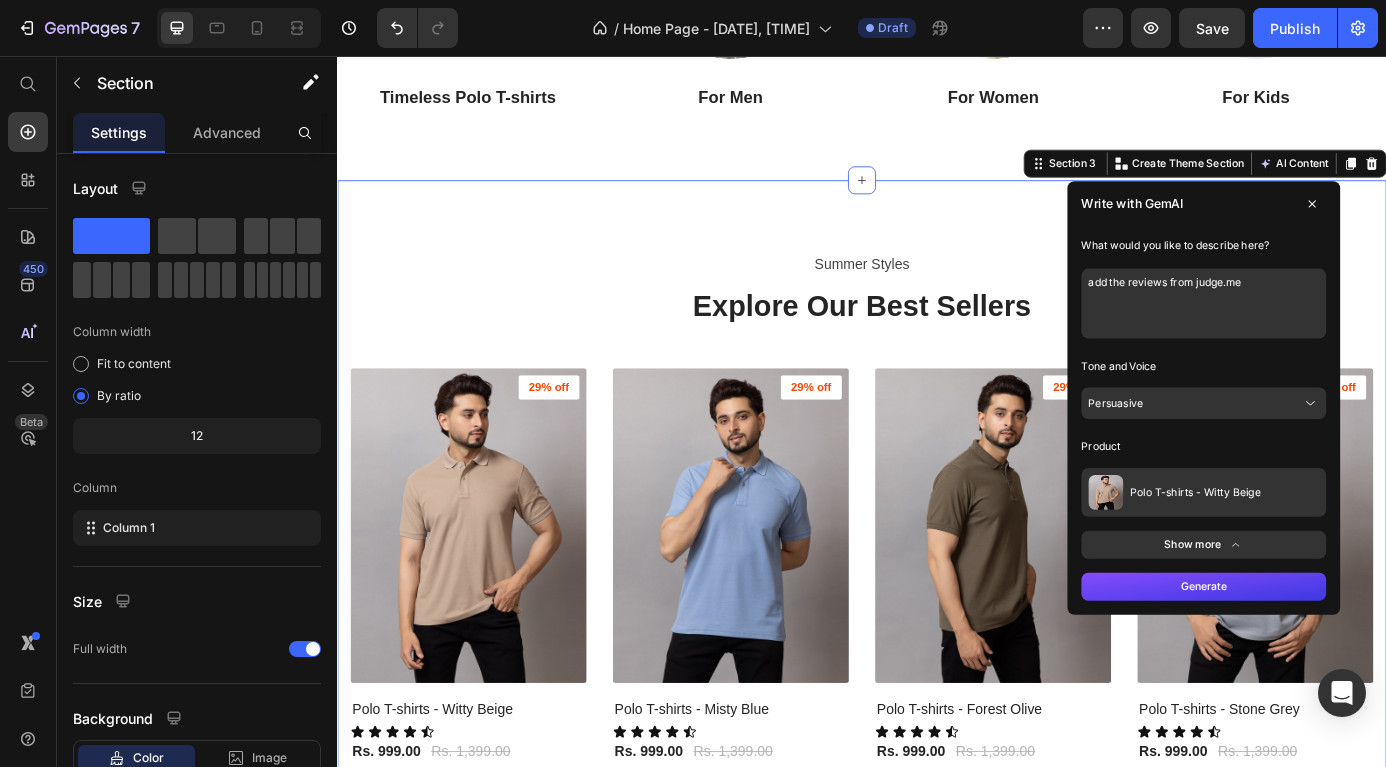 type on "add the reviews from judge.me" 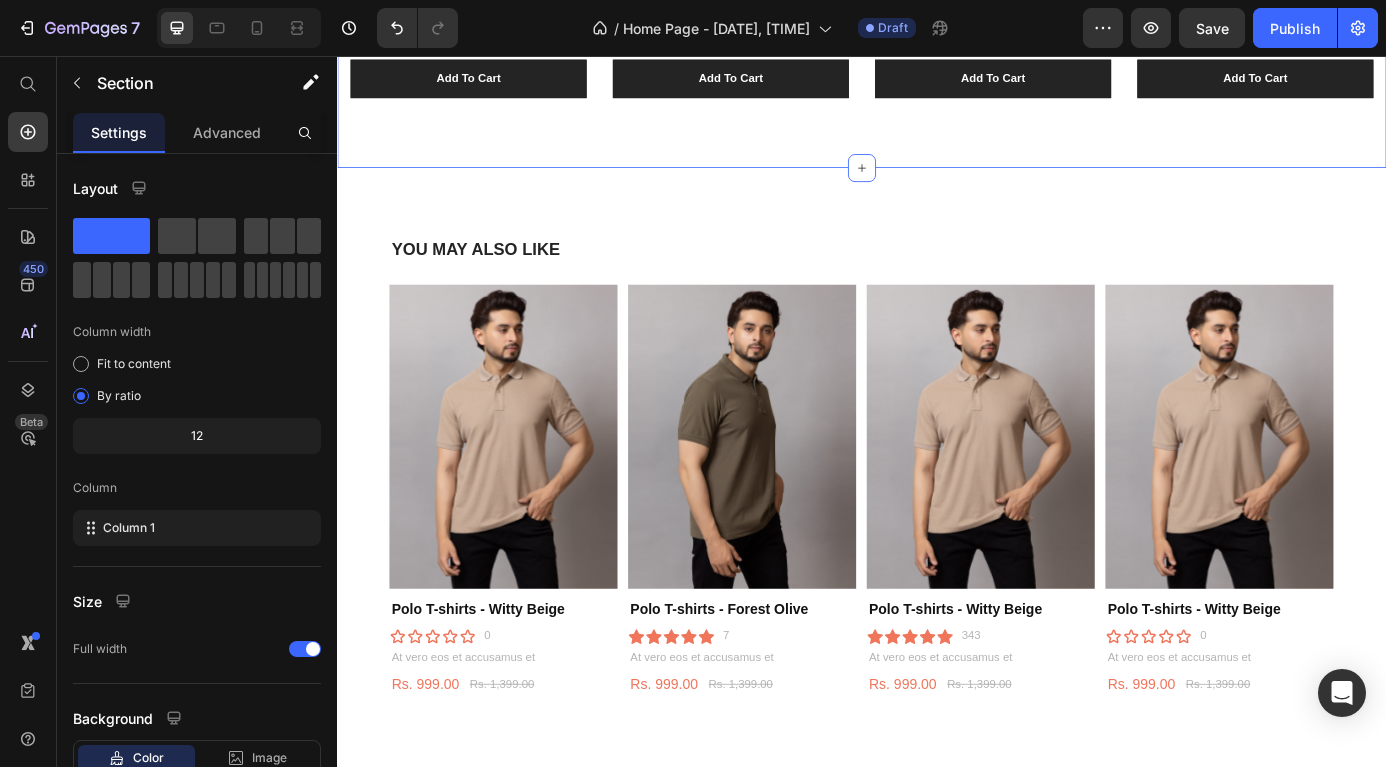 scroll, scrollTop: 2139, scrollLeft: 0, axis: vertical 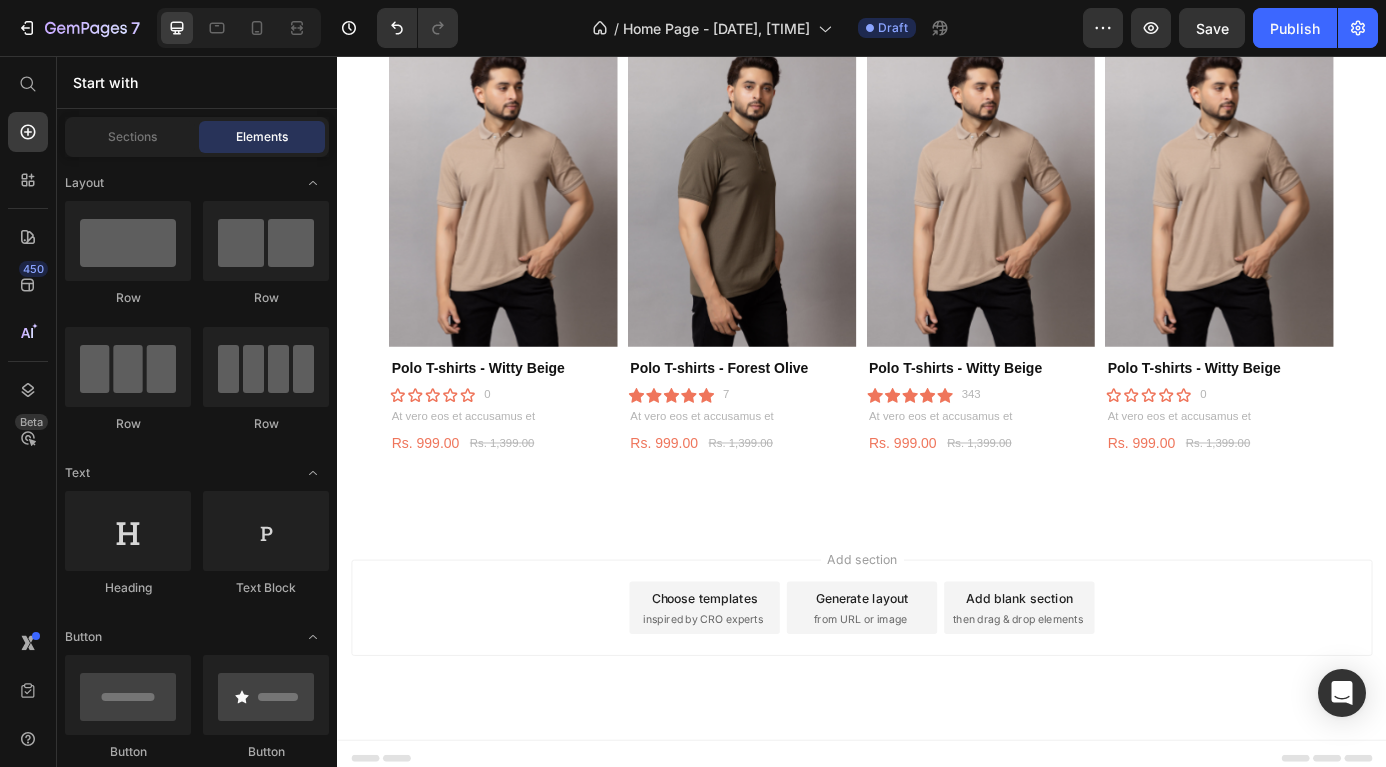 click on "then drag & drop elements" at bounding box center (1115, 700) 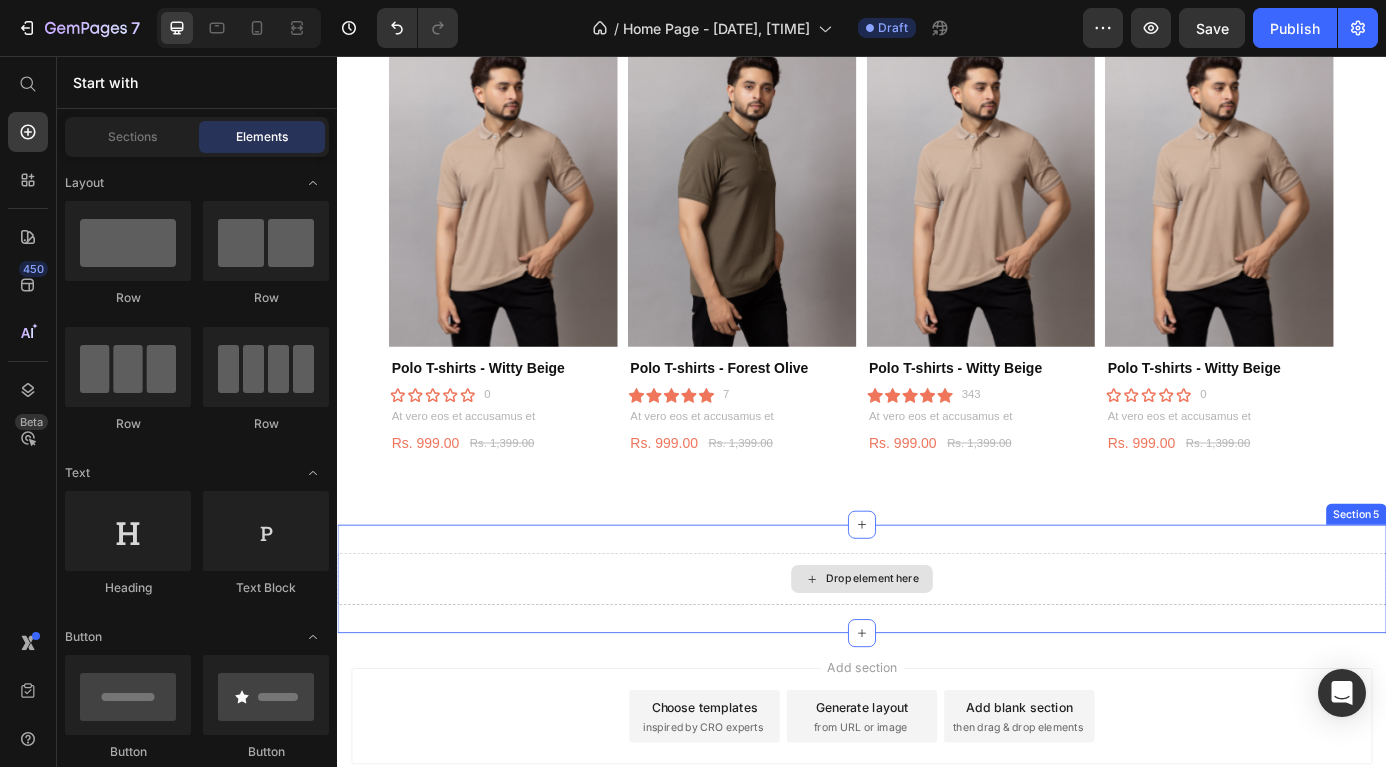 click on "Drop element here" at bounding box center [949, 654] 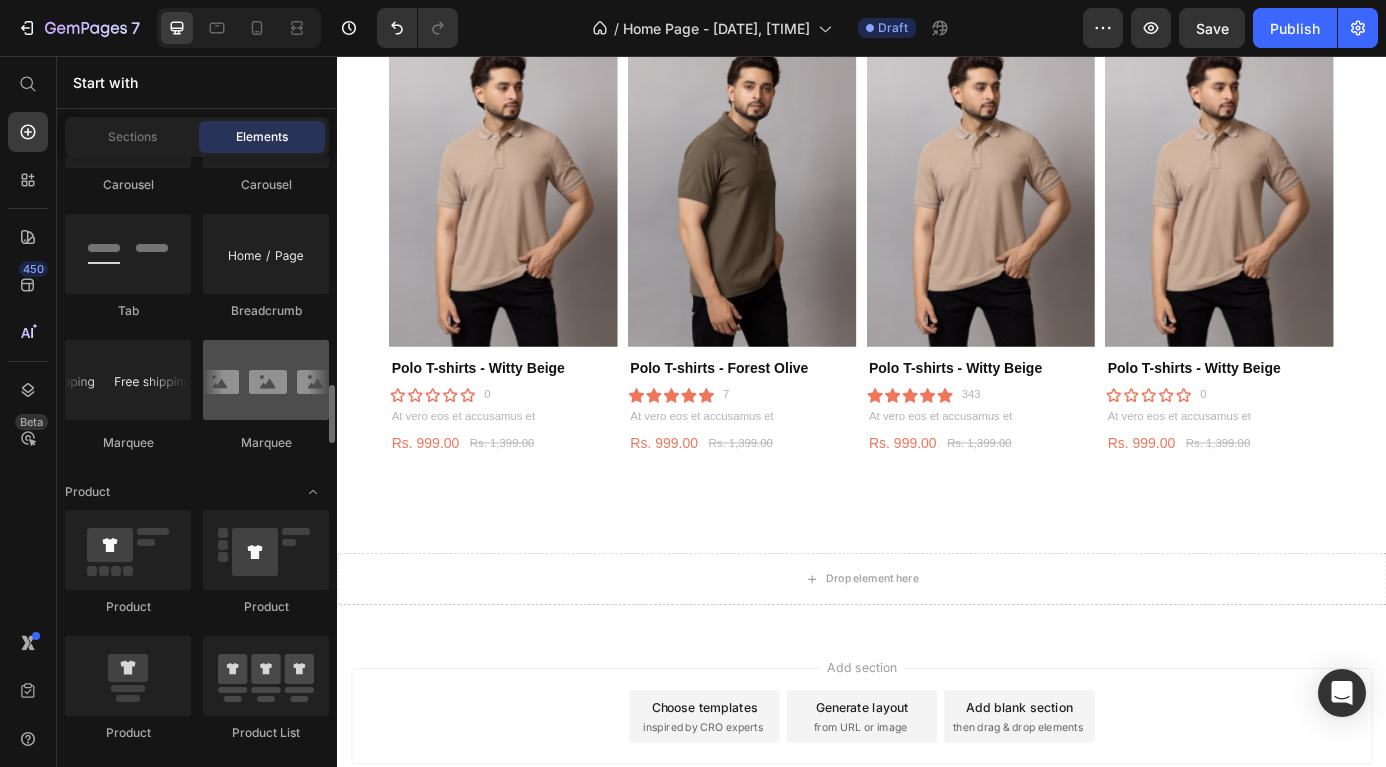 scroll, scrollTop: 2356, scrollLeft: 0, axis: vertical 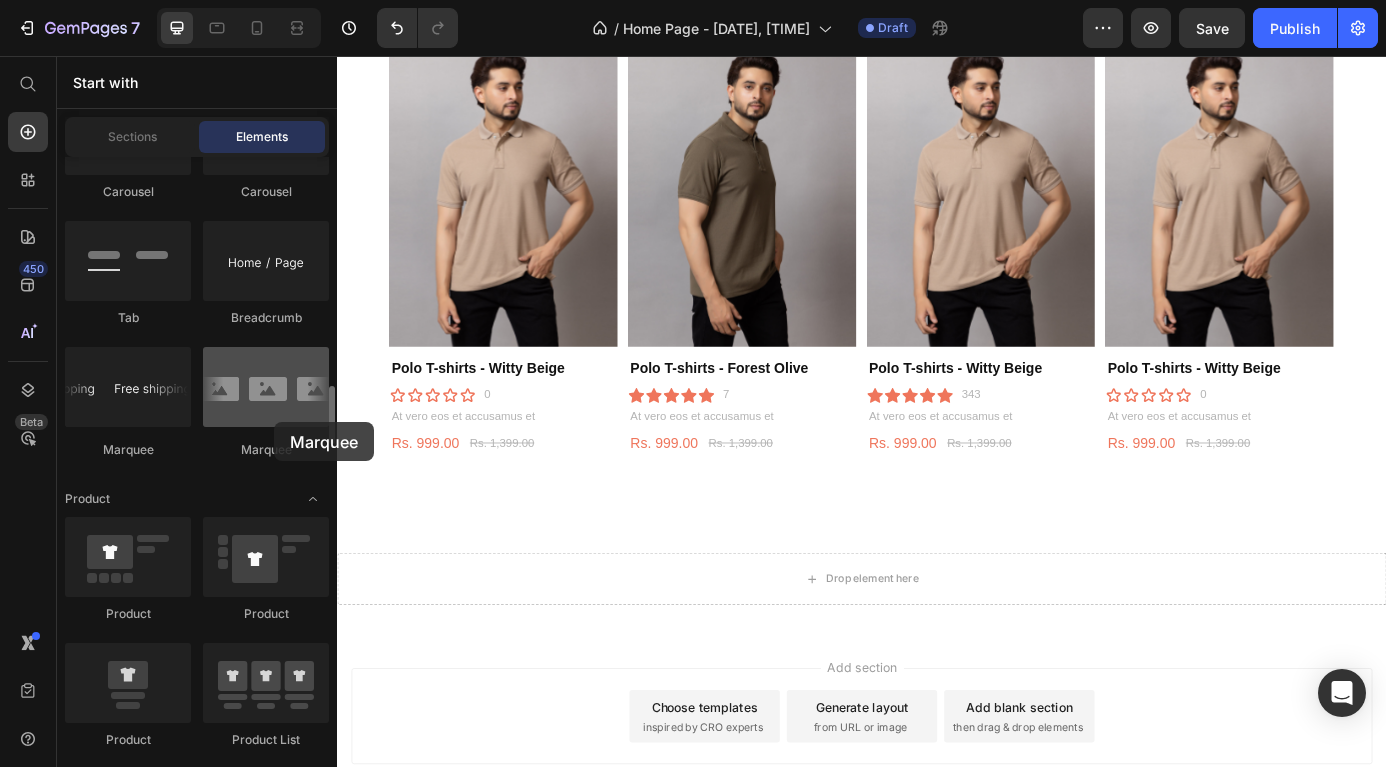 click at bounding box center [266, 387] 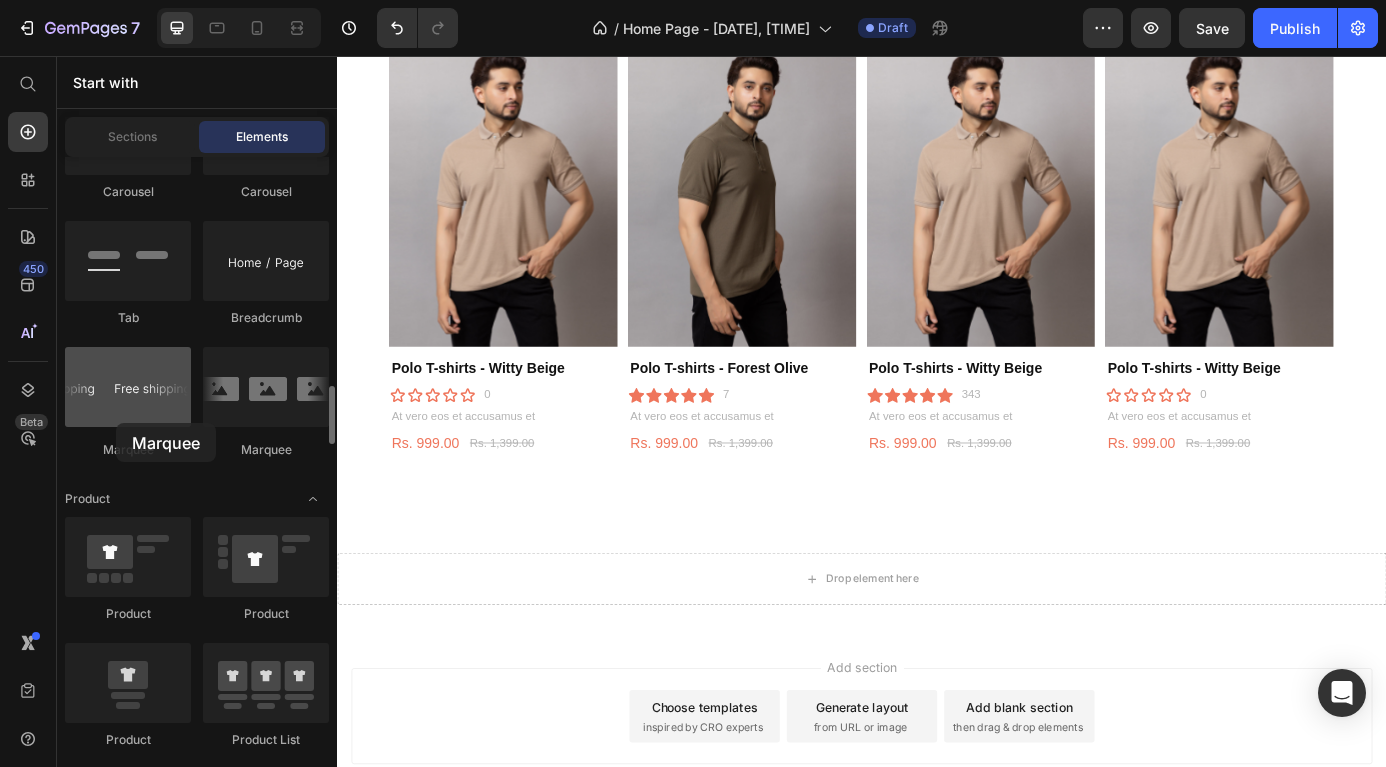 click at bounding box center [128, 387] 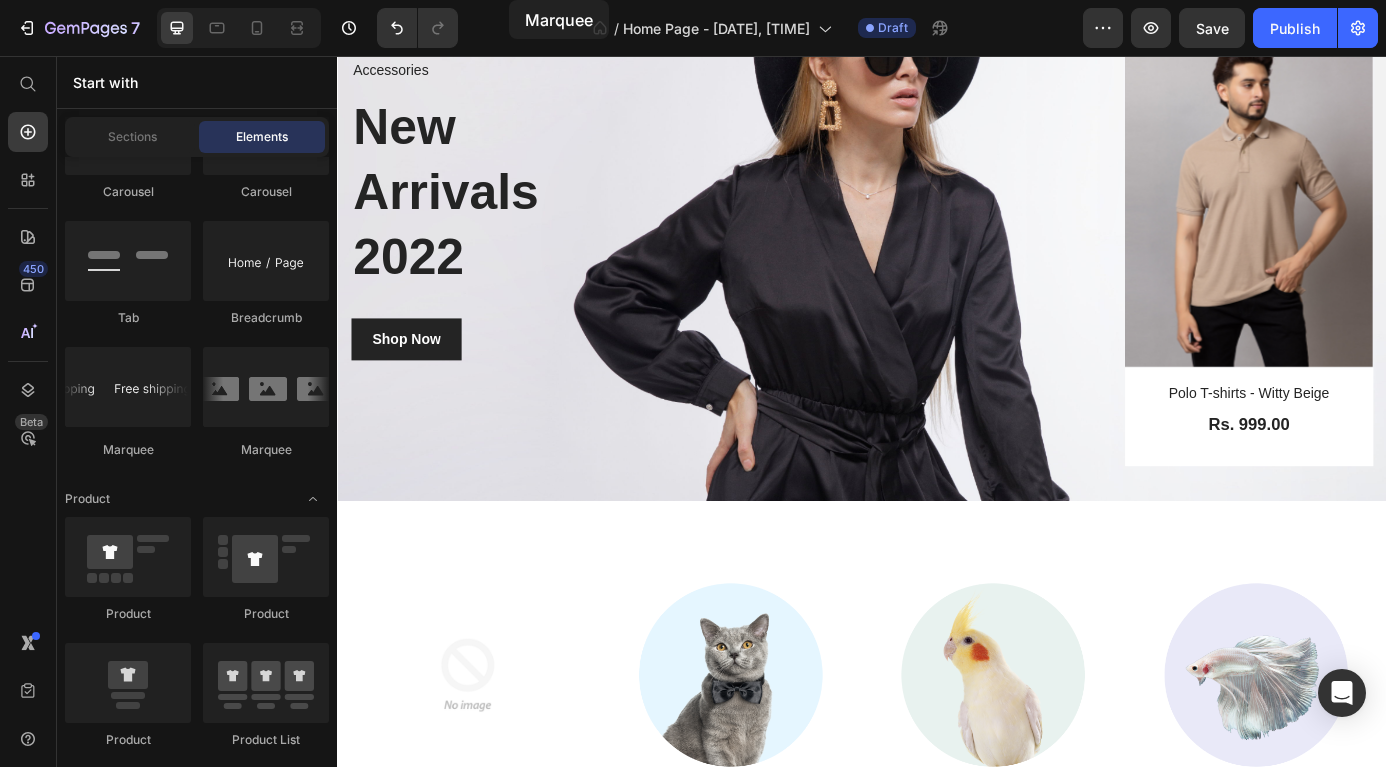scroll, scrollTop: 0, scrollLeft: 0, axis: both 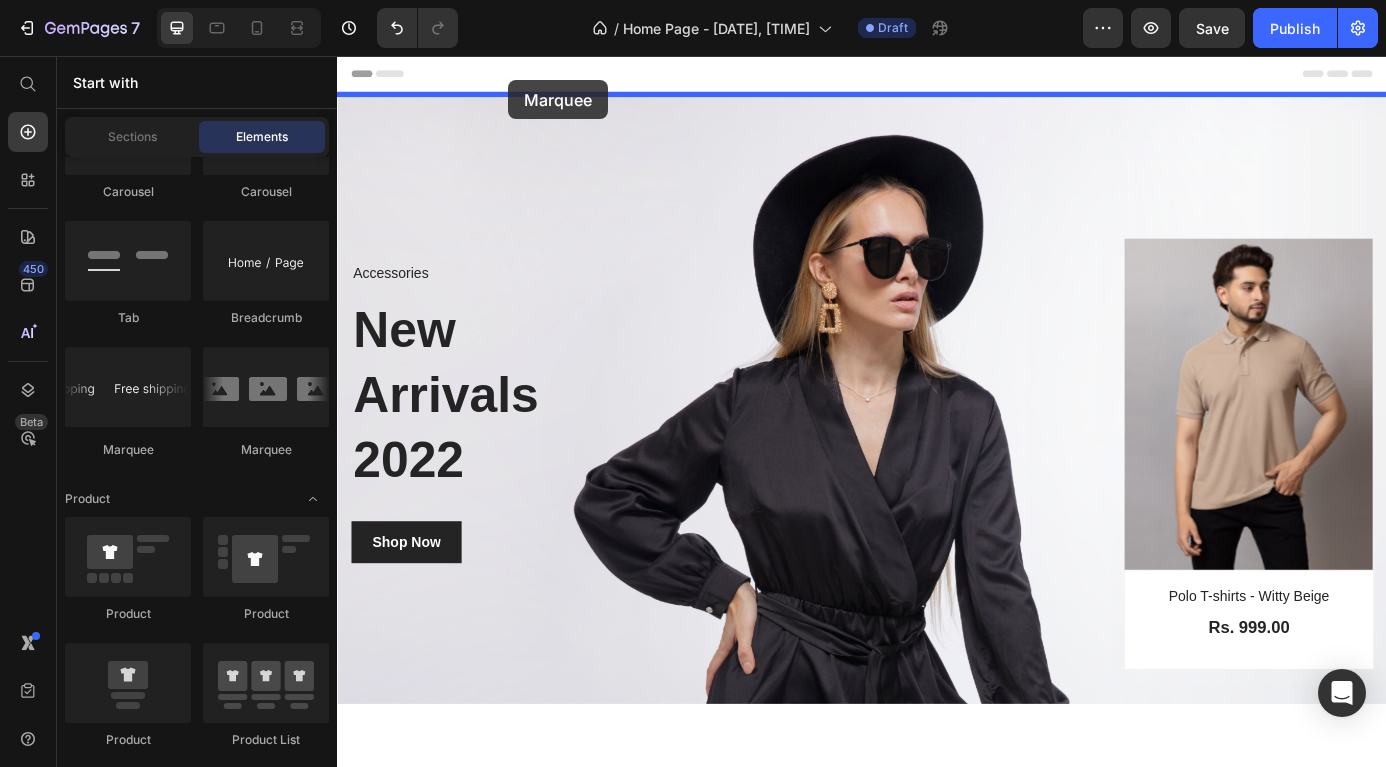 drag, startPoint x: 453, startPoint y: 479, endPoint x: 533, endPoint y: 84, distance: 403.01984 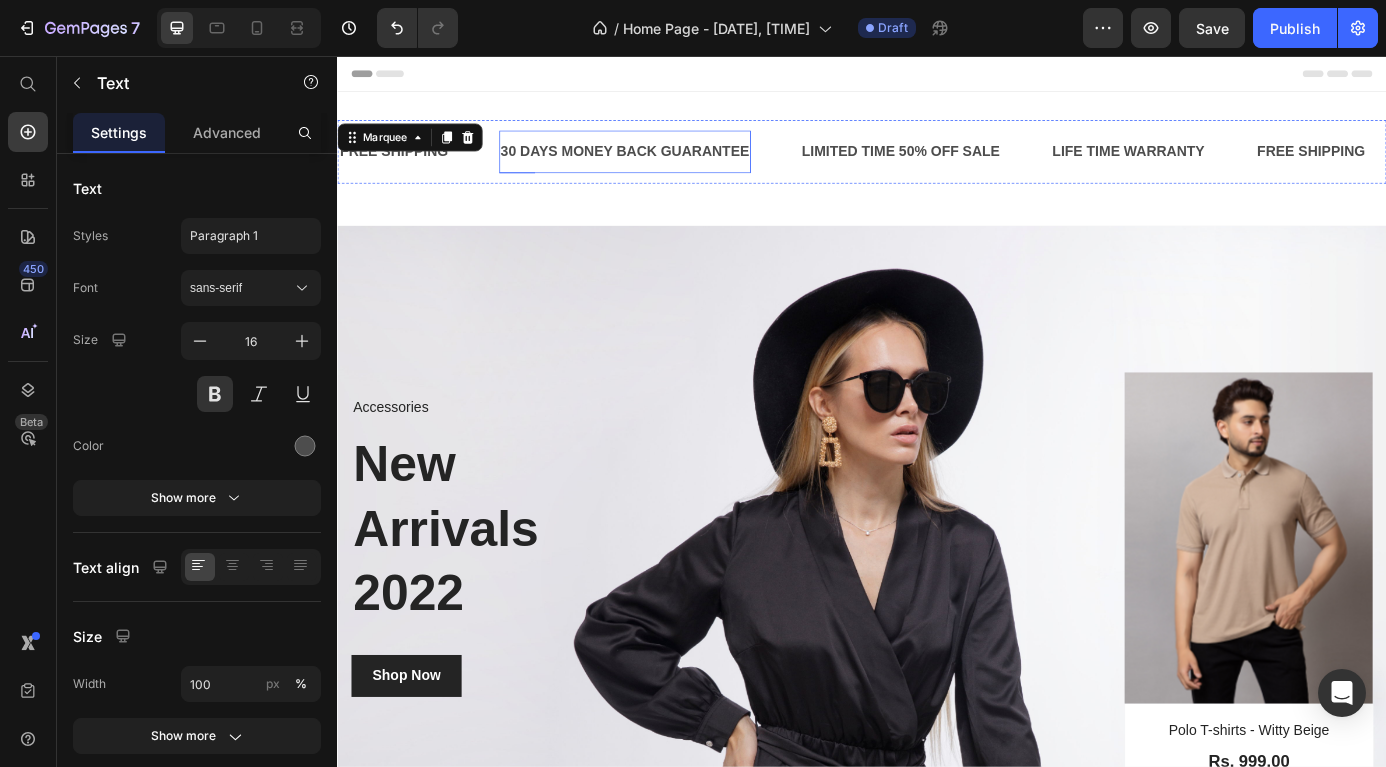 click on "30 DAYS MONEY BACK GUARANTEE" at bounding box center [666, 165] 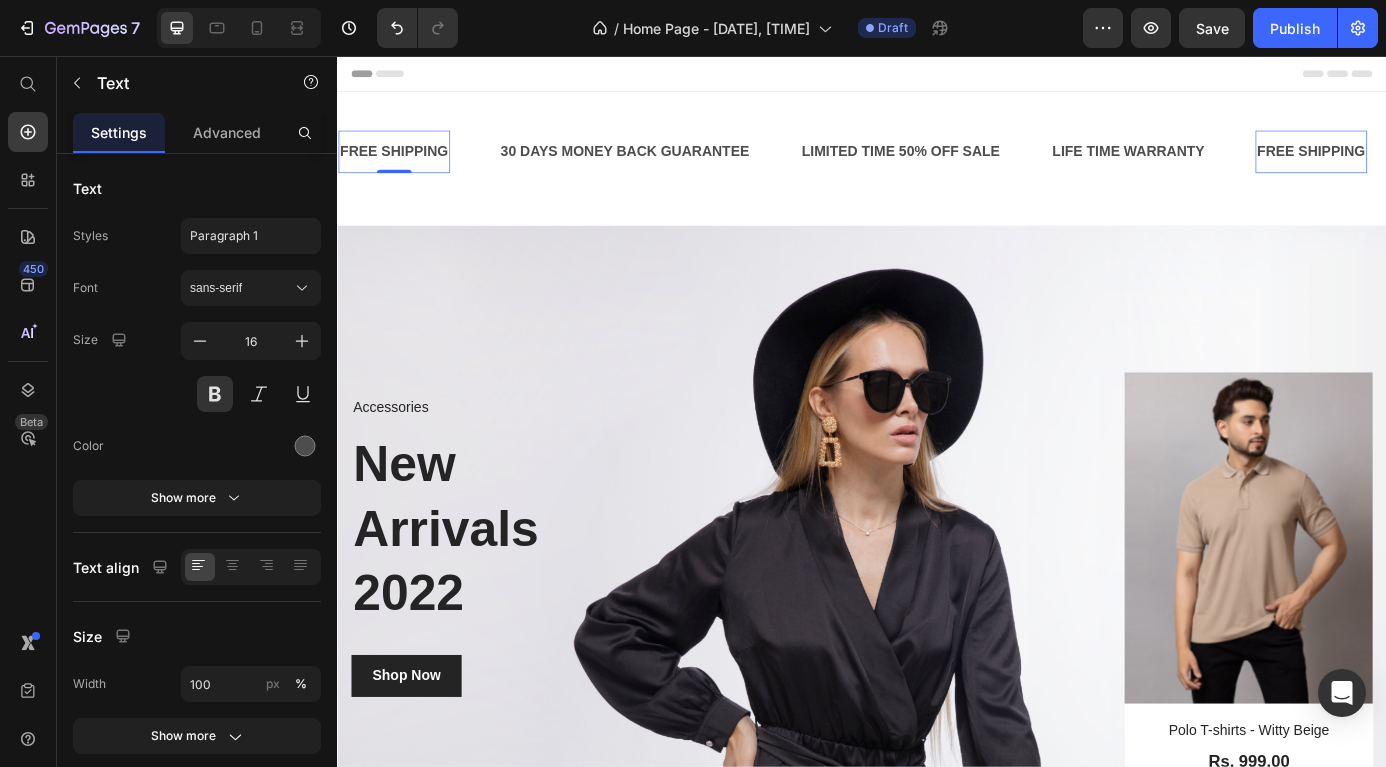 click on "FREE SHIPPING" at bounding box center [402, 165] 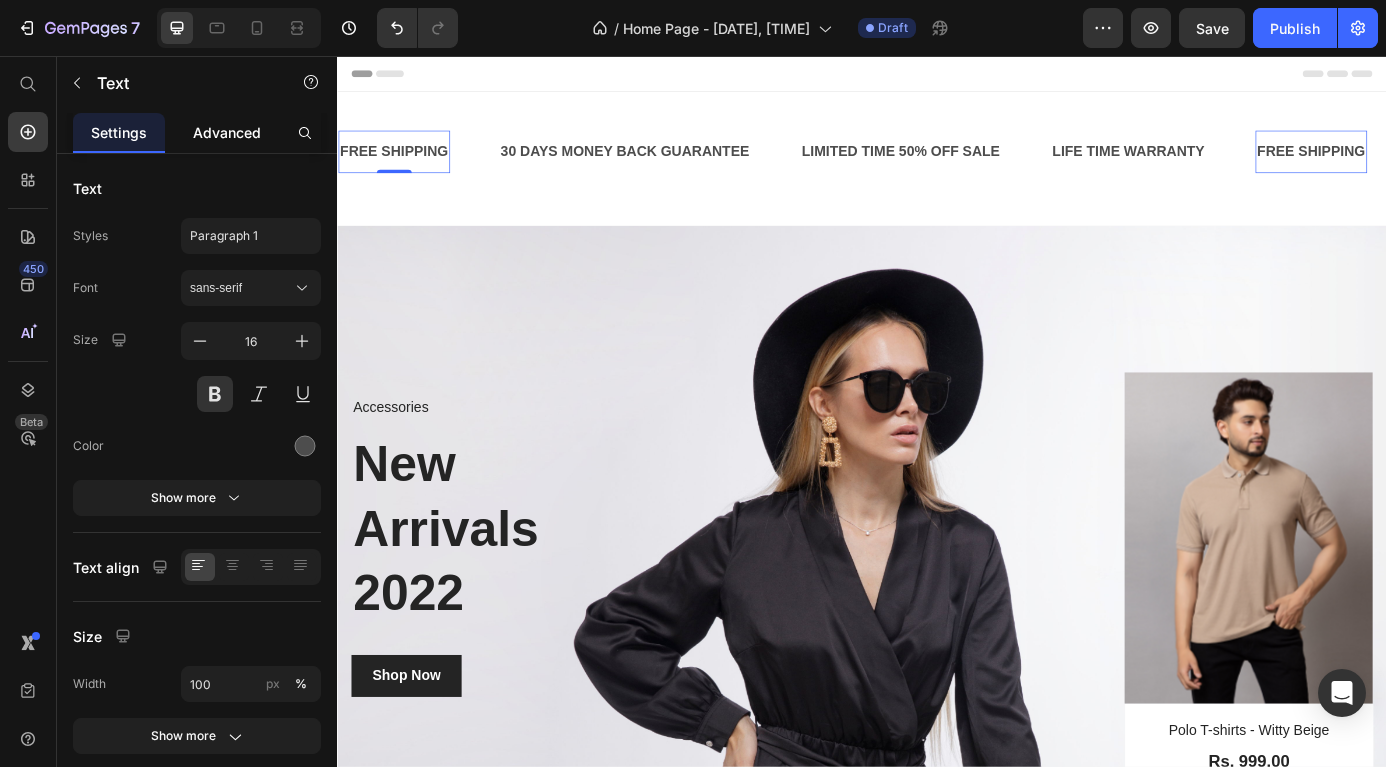 click on "Advanced" at bounding box center [227, 132] 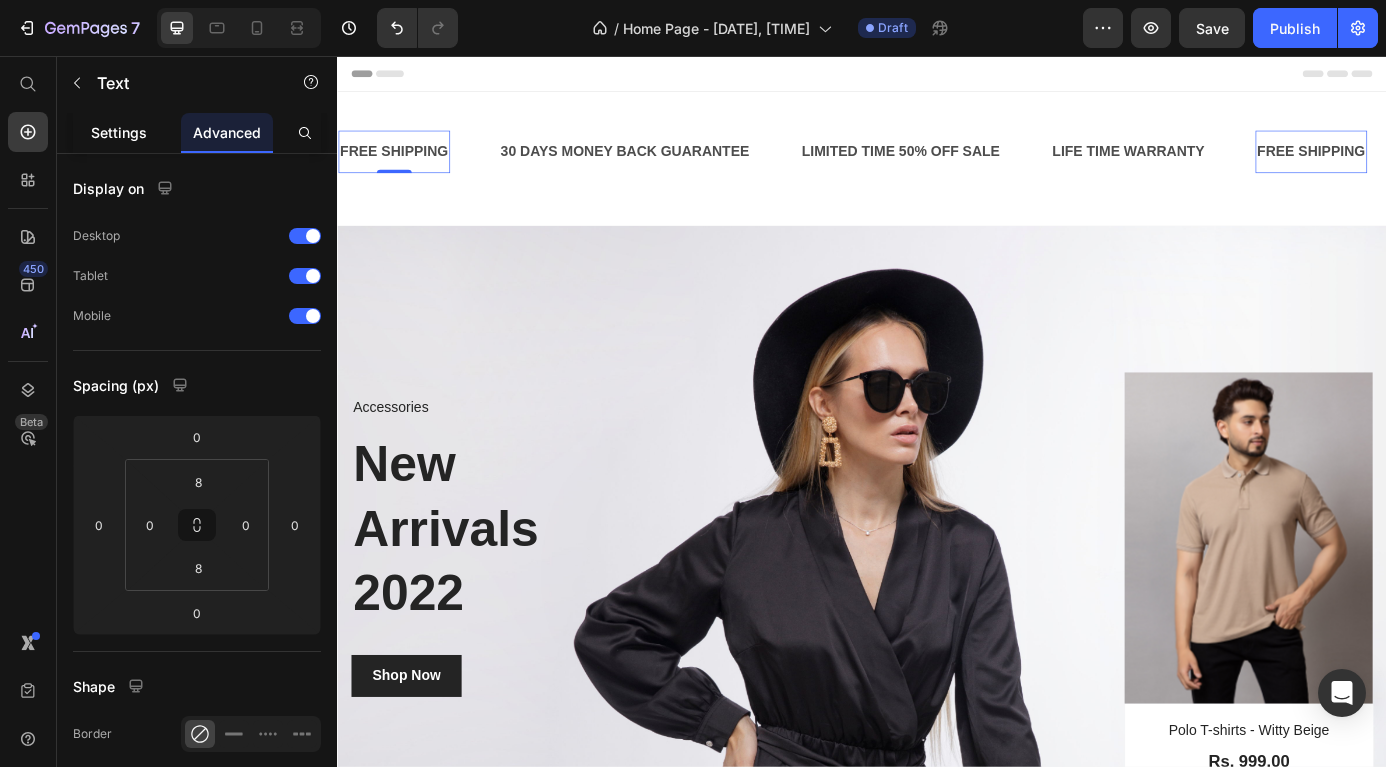click on "Settings" at bounding box center [119, 132] 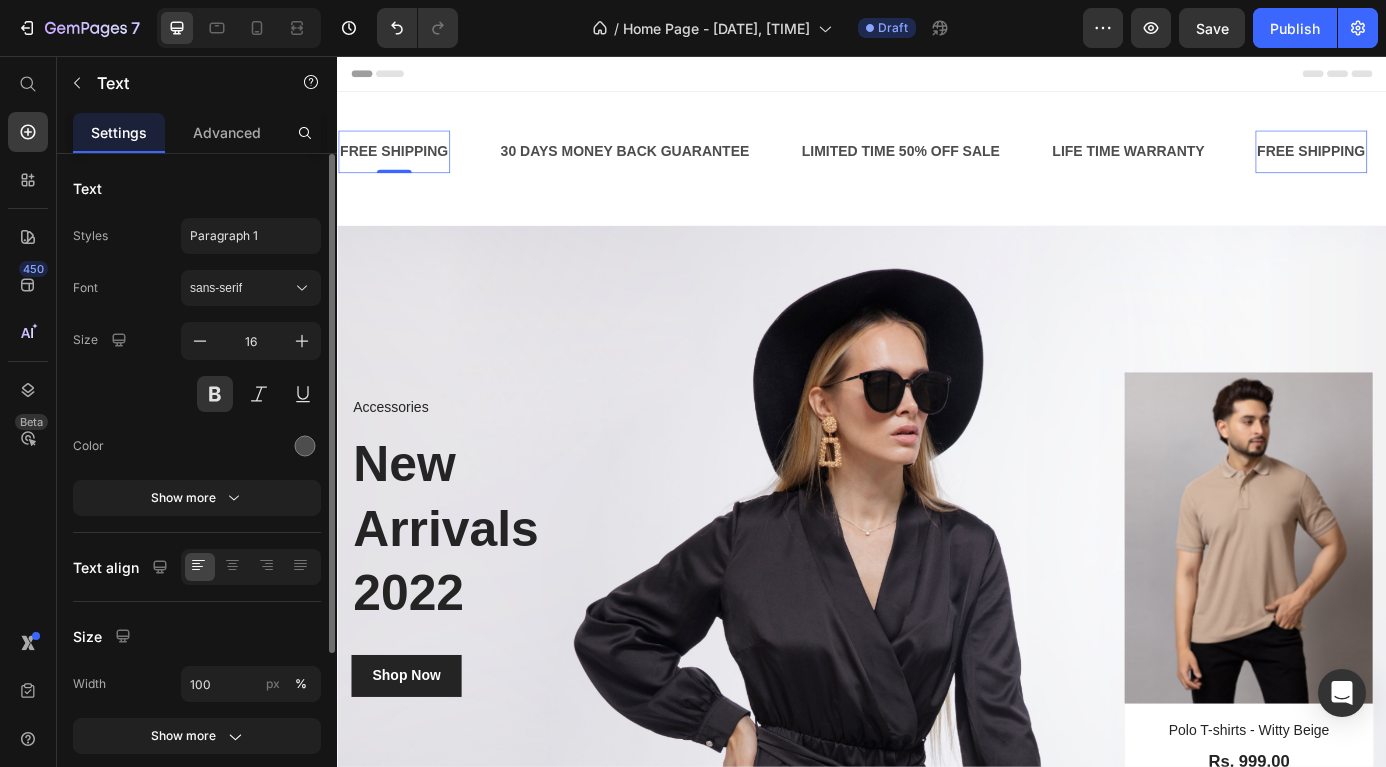 click on "Text Styles Paragraph 1 Font sans-serif Size 16 Color Show more" 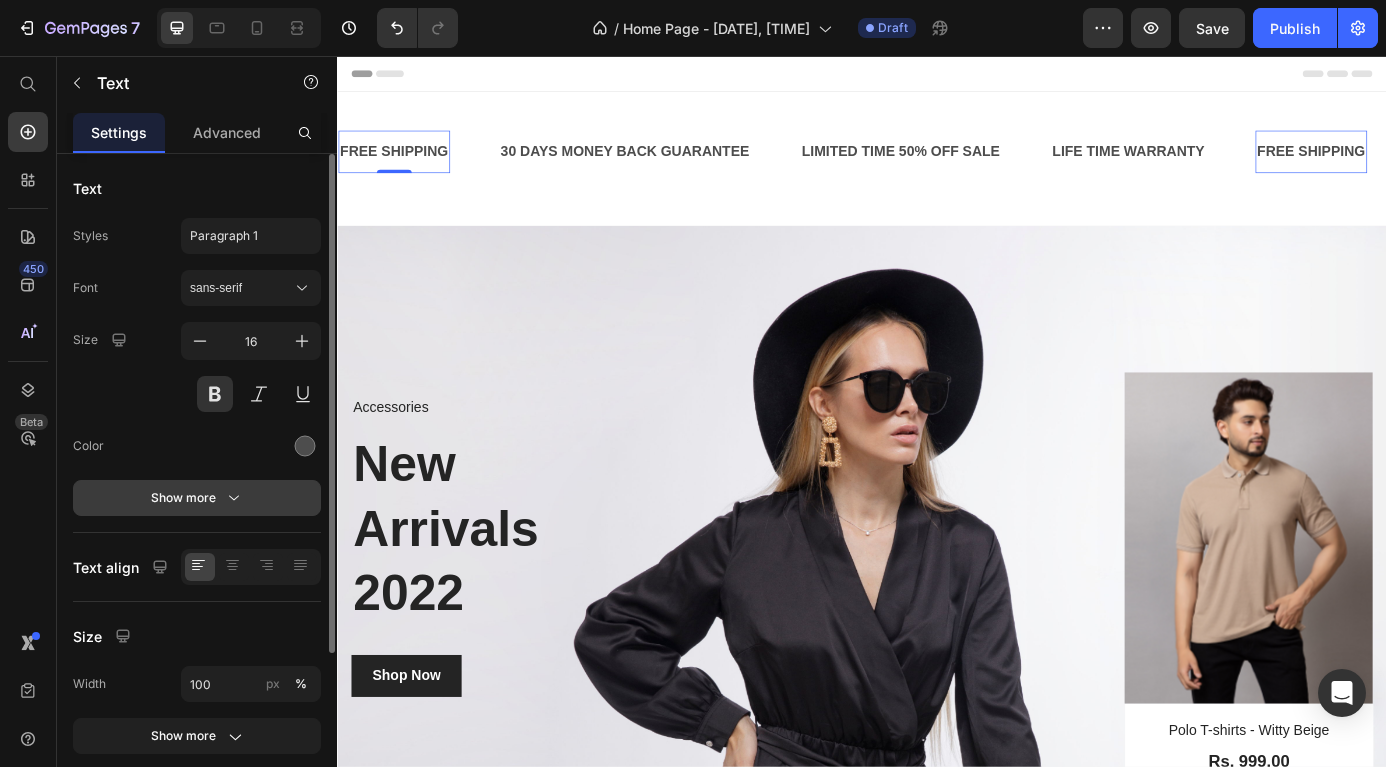 click on "Show more" at bounding box center (197, 498) 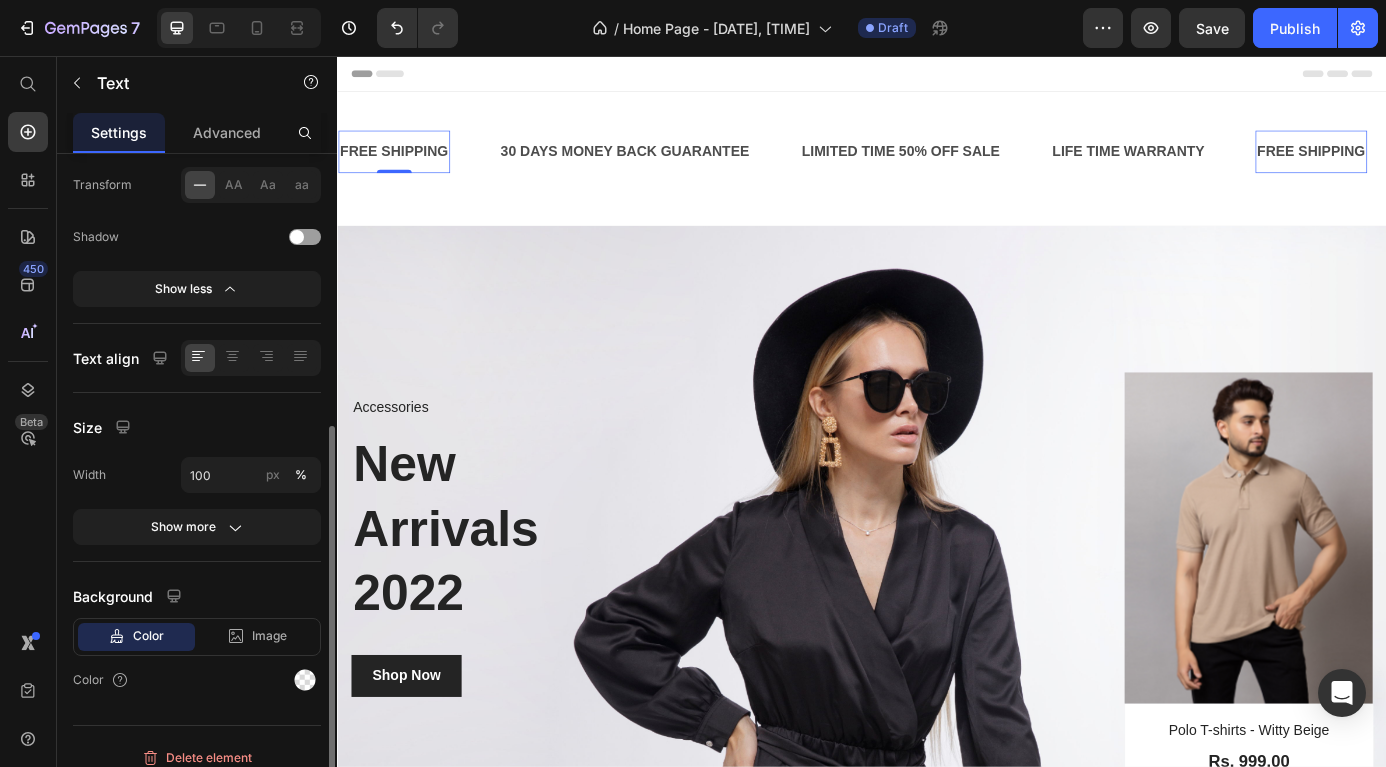 scroll, scrollTop: 485, scrollLeft: 0, axis: vertical 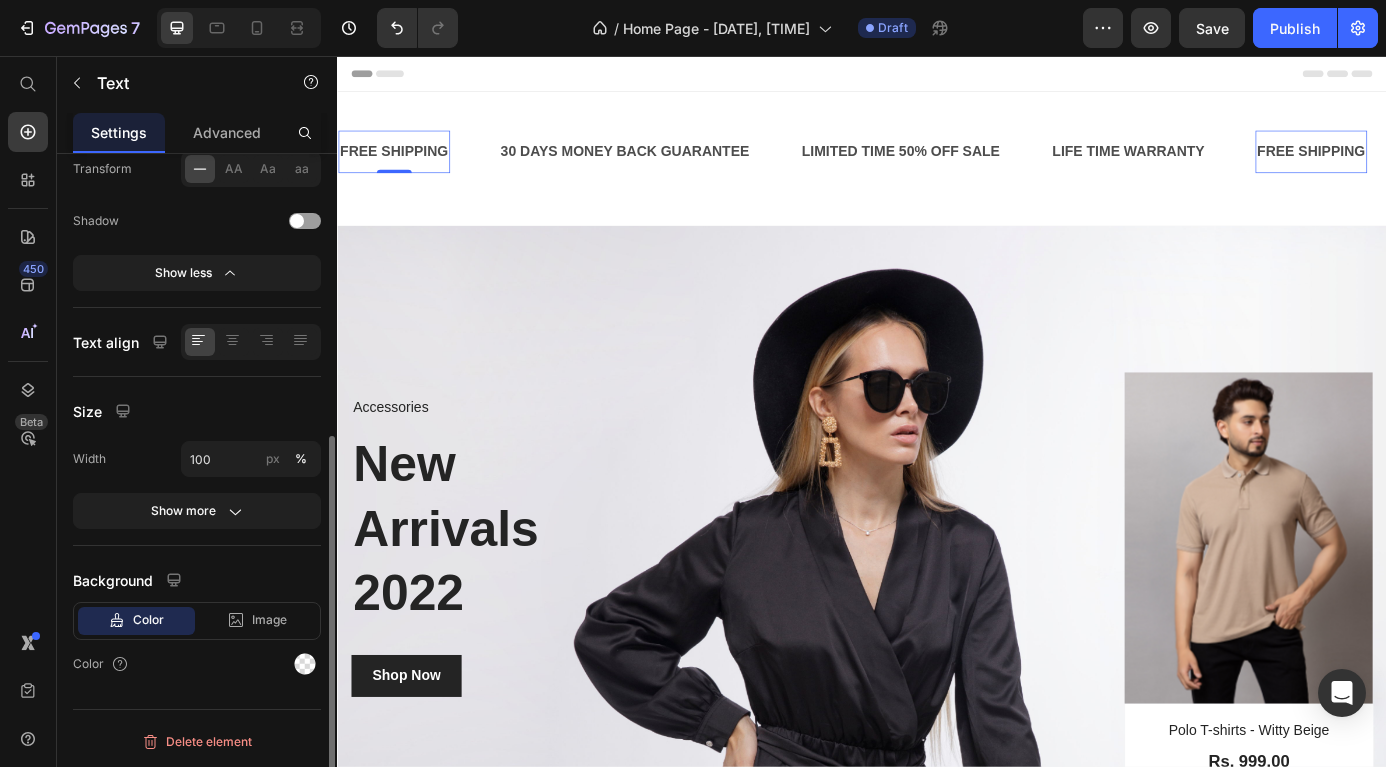 click on "Color" 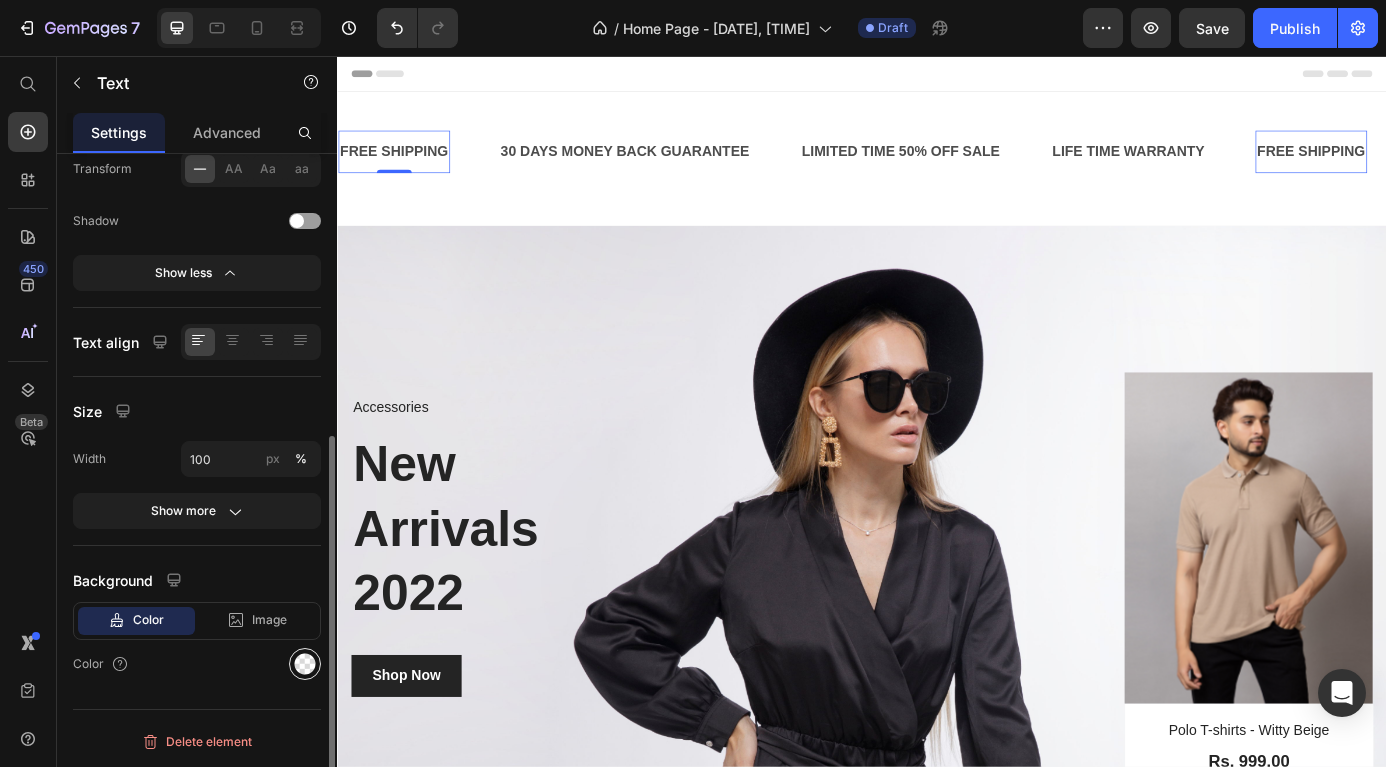 click at bounding box center (305, 664) 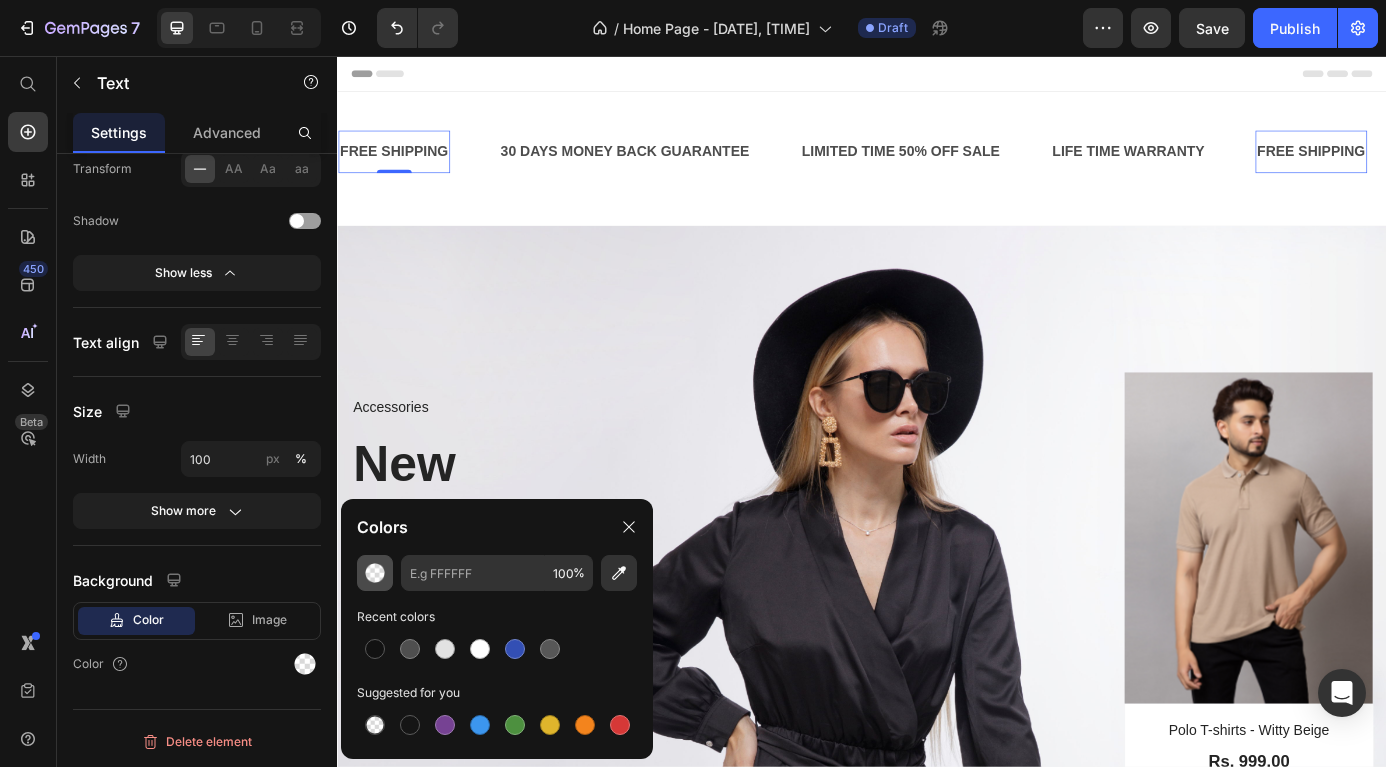 click at bounding box center (375, 573) 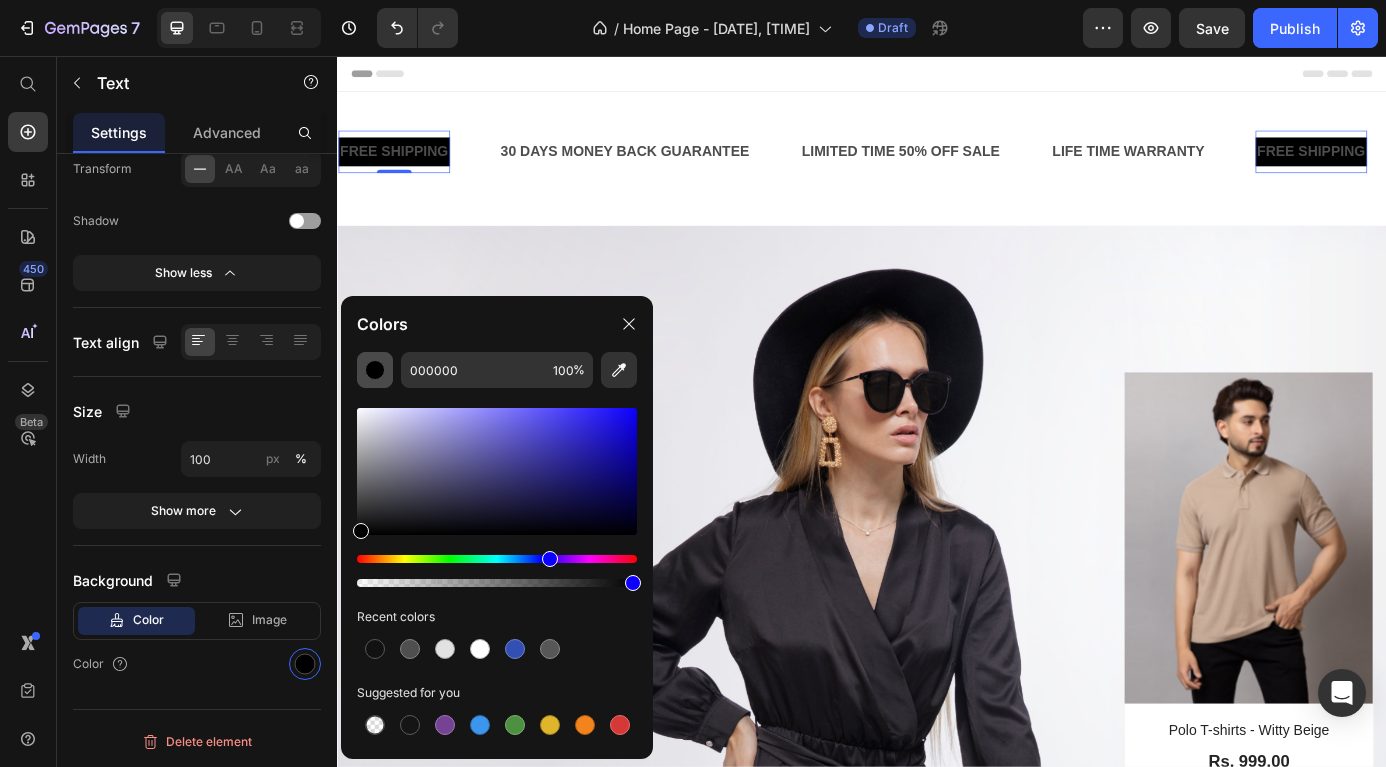 drag, startPoint x: 360, startPoint y: 565, endPoint x: 547, endPoint y: 571, distance: 187.09624 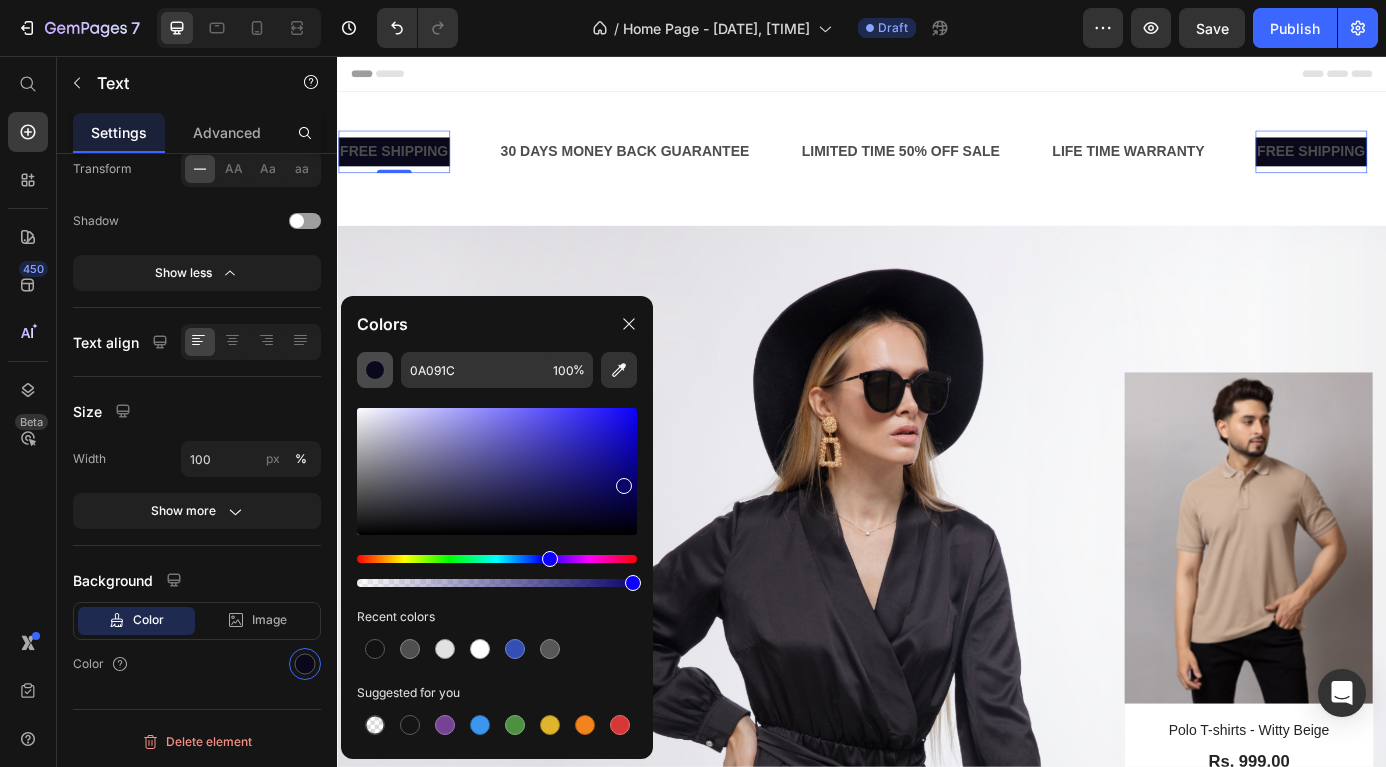 drag, startPoint x: 365, startPoint y: 536, endPoint x: 623, endPoint y: 480, distance: 264.00757 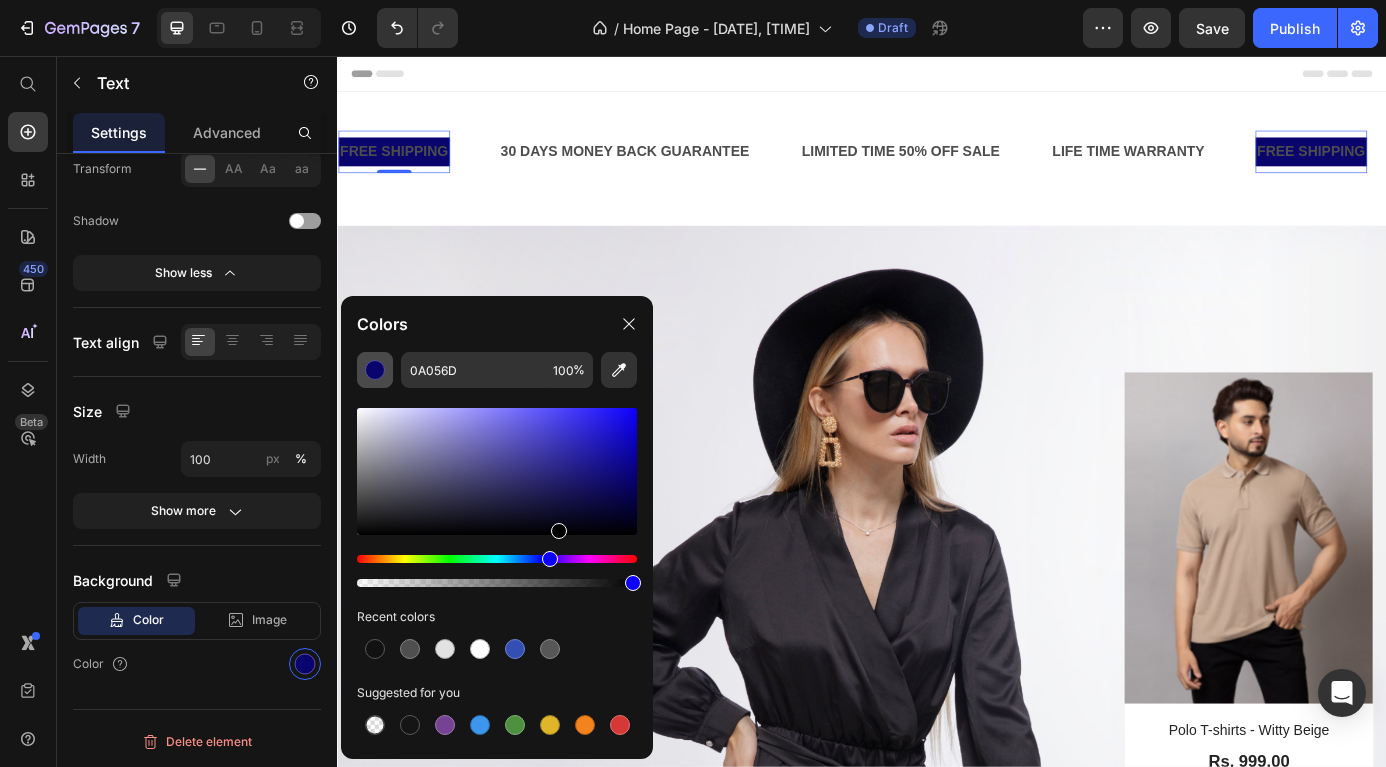 drag, startPoint x: 623, startPoint y: 480, endPoint x: 556, endPoint y: 534, distance: 86.05231 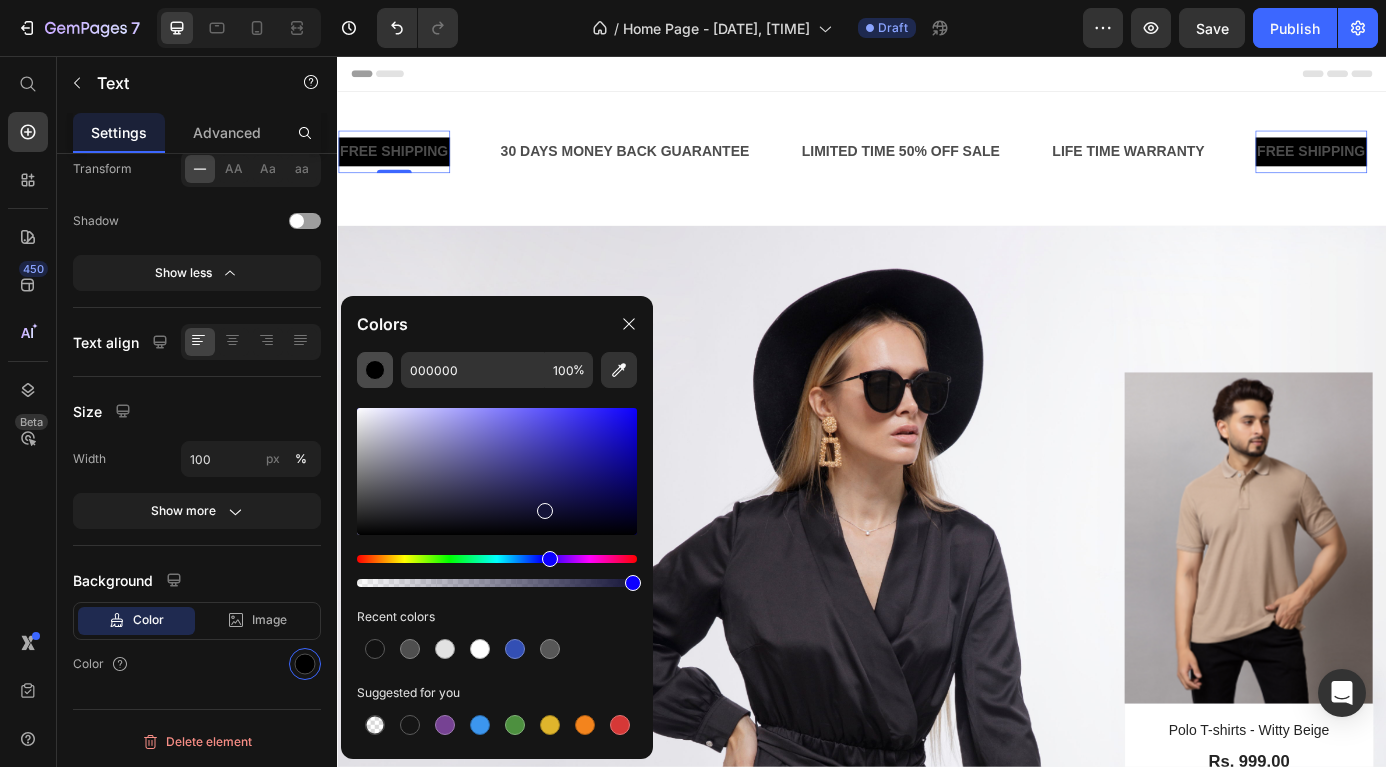 drag, startPoint x: 556, startPoint y: 534, endPoint x: 546, endPoint y: 504, distance: 31.622776 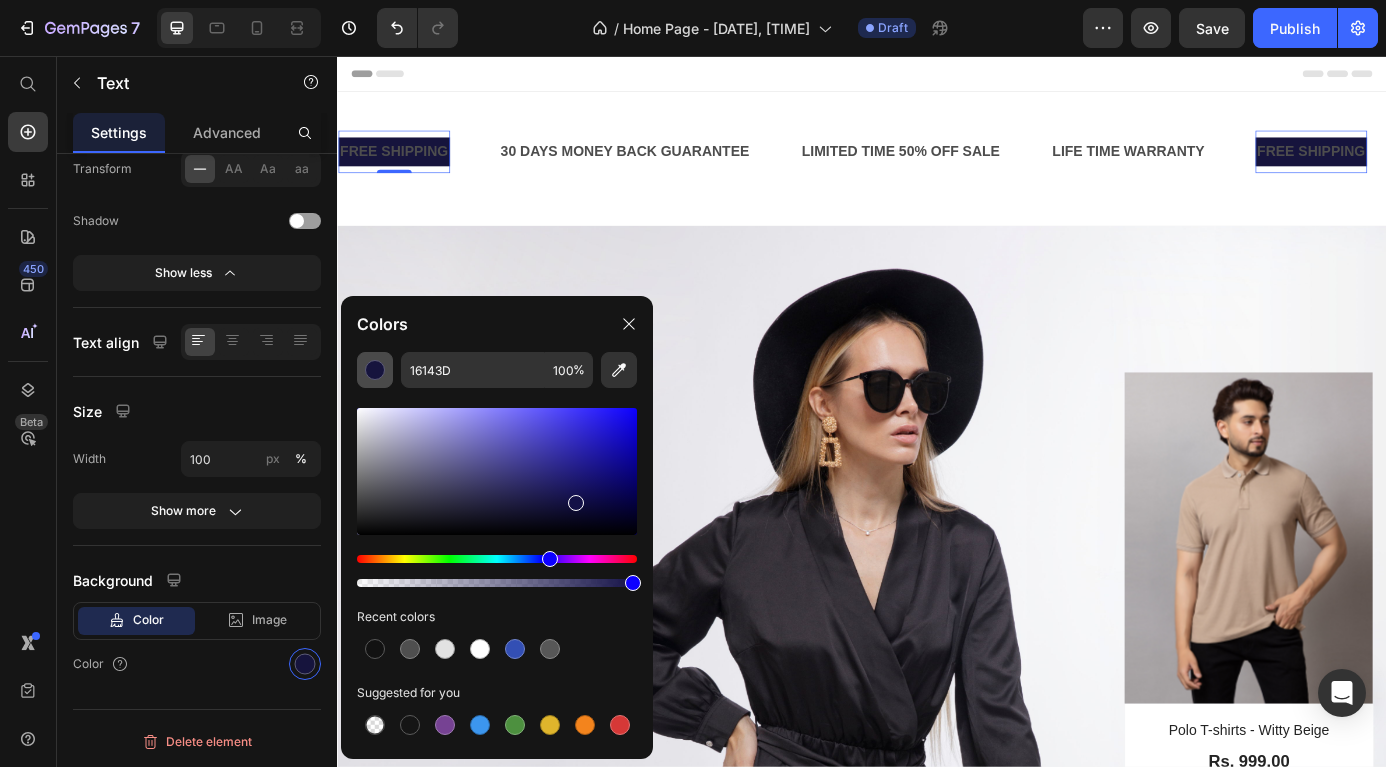 drag, startPoint x: 546, startPoint y: 504, endPoint x: 575, endPoint y: 499, distance: 29.427877 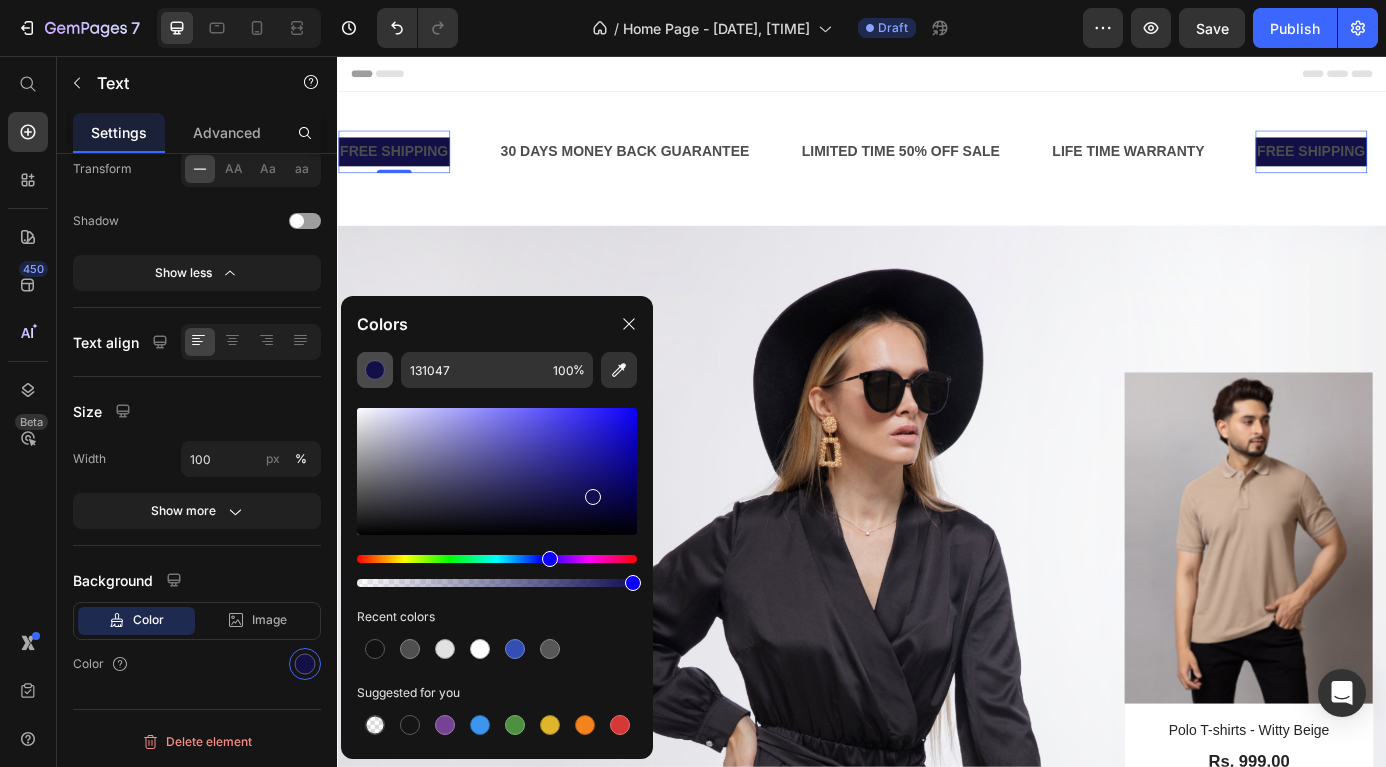 drag, startPoint x: 575, startPoint y: 499, endPoint x: 593, endPoint y: 492, distance: 19.313208 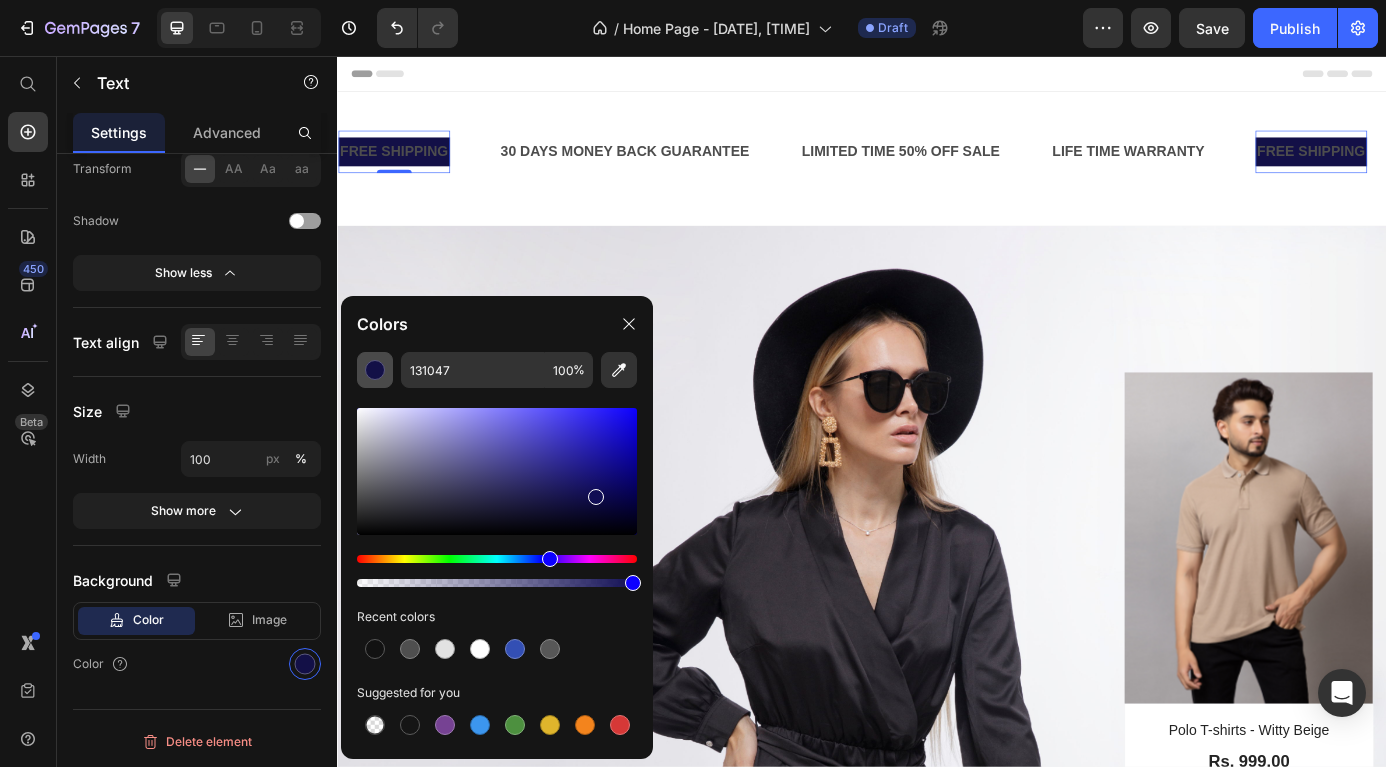 type on "100D54" 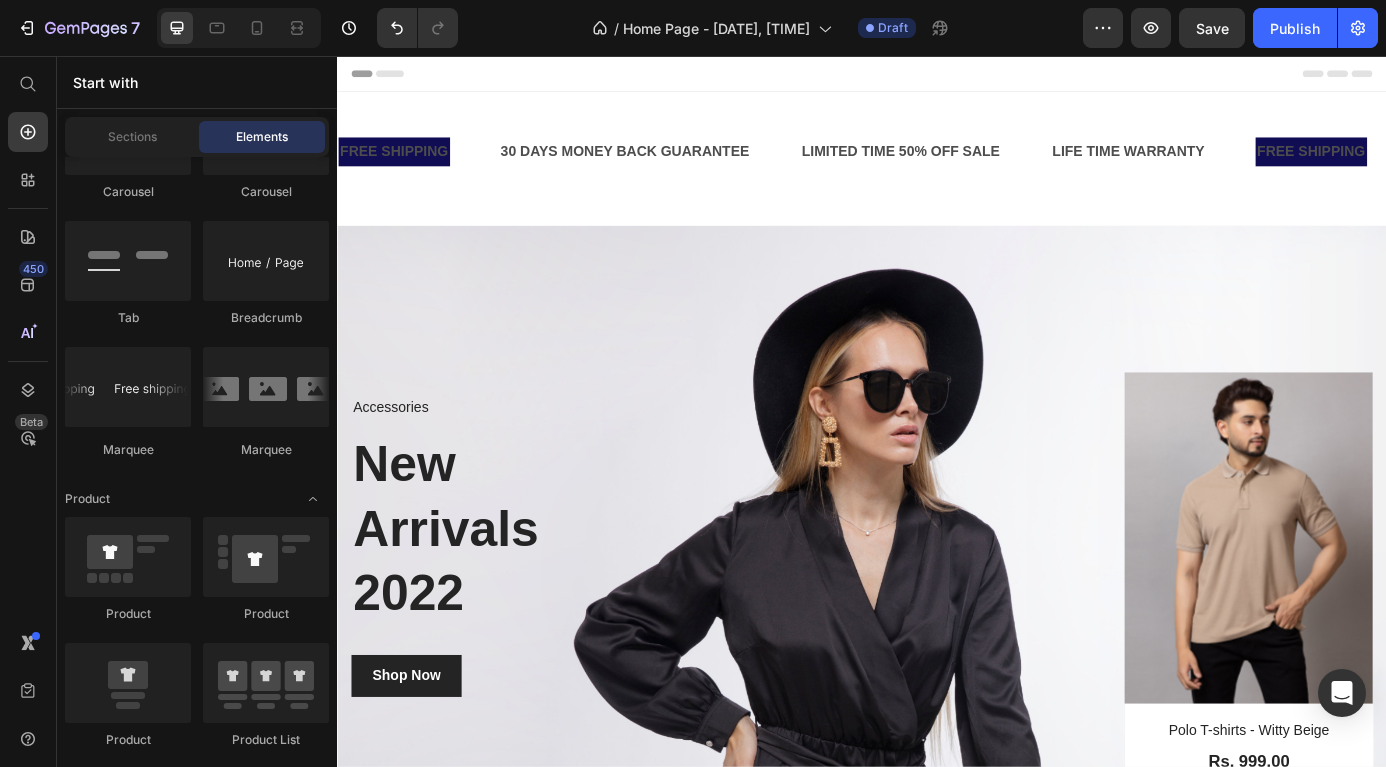 click on "Header" at bounding box center (937, 76) 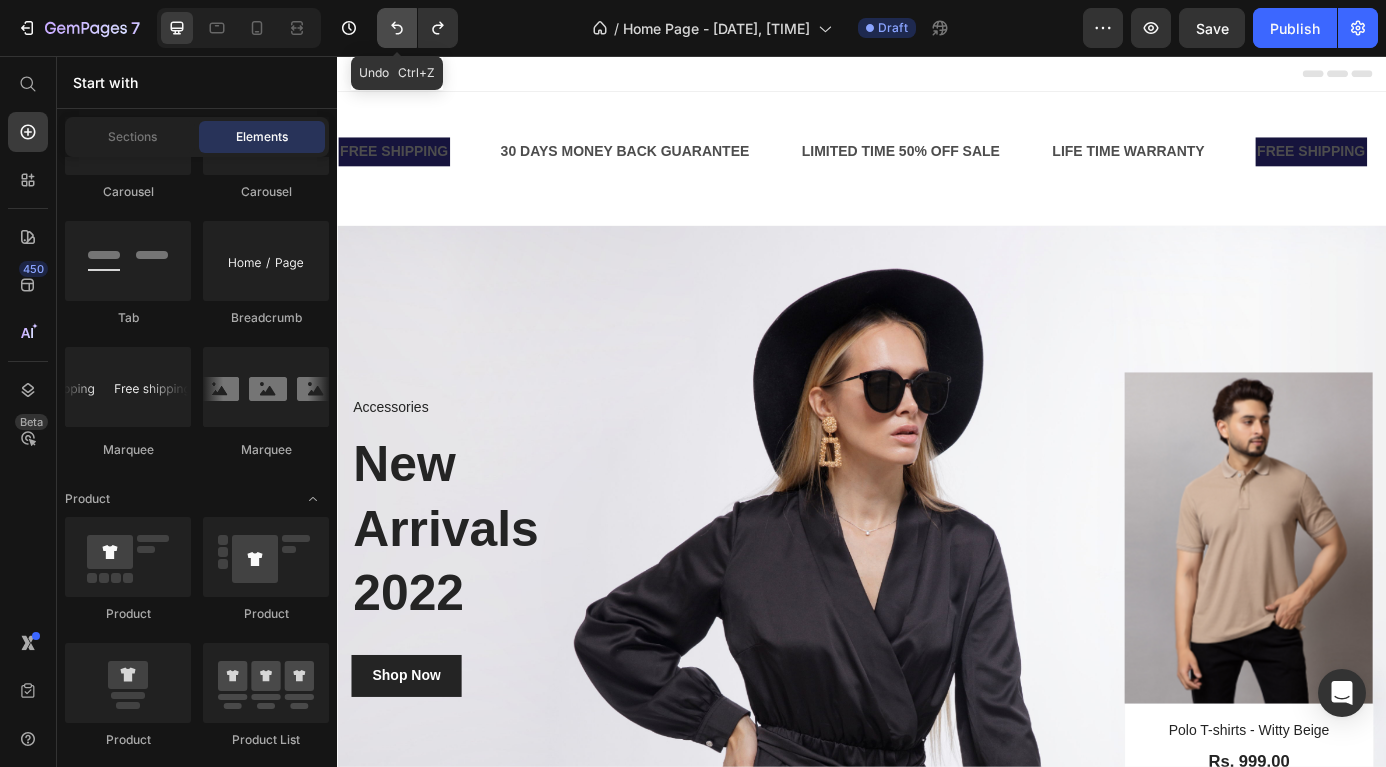 click 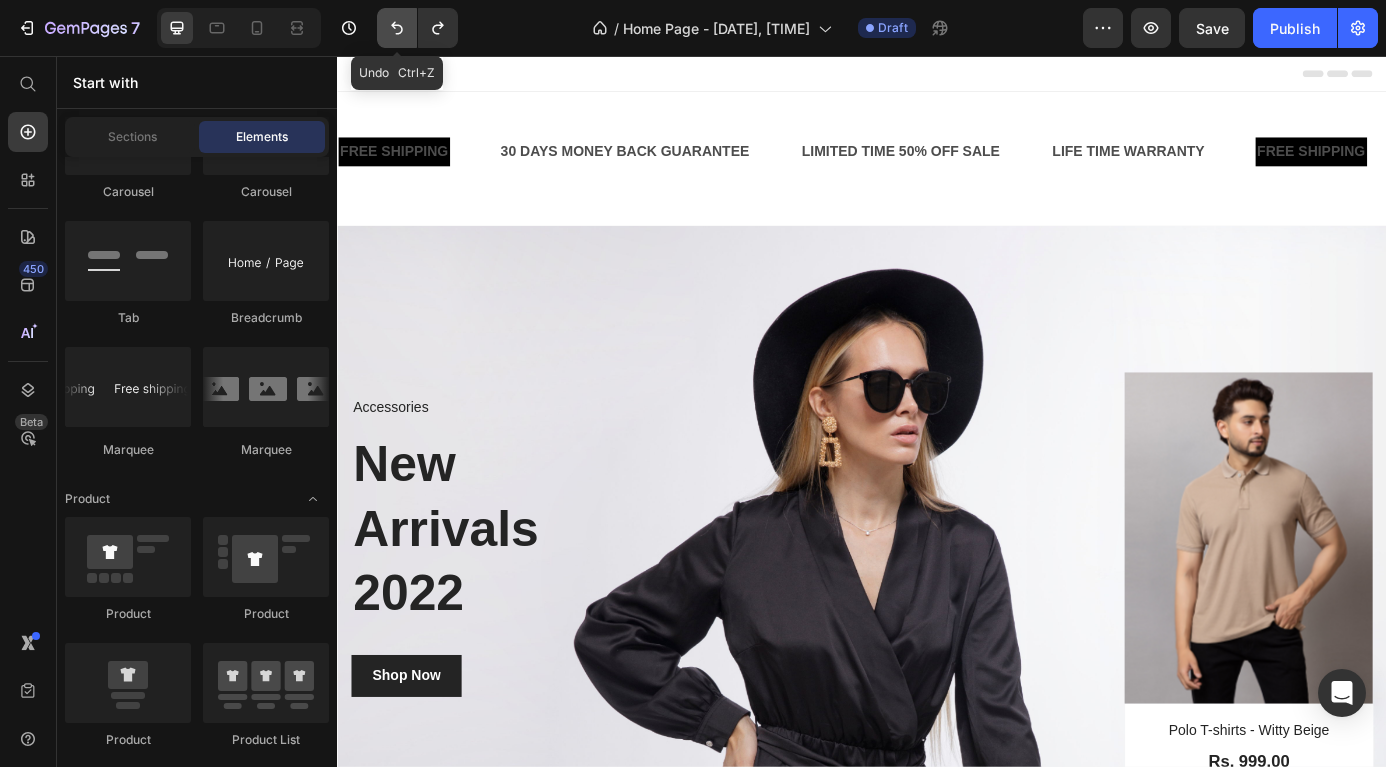 click 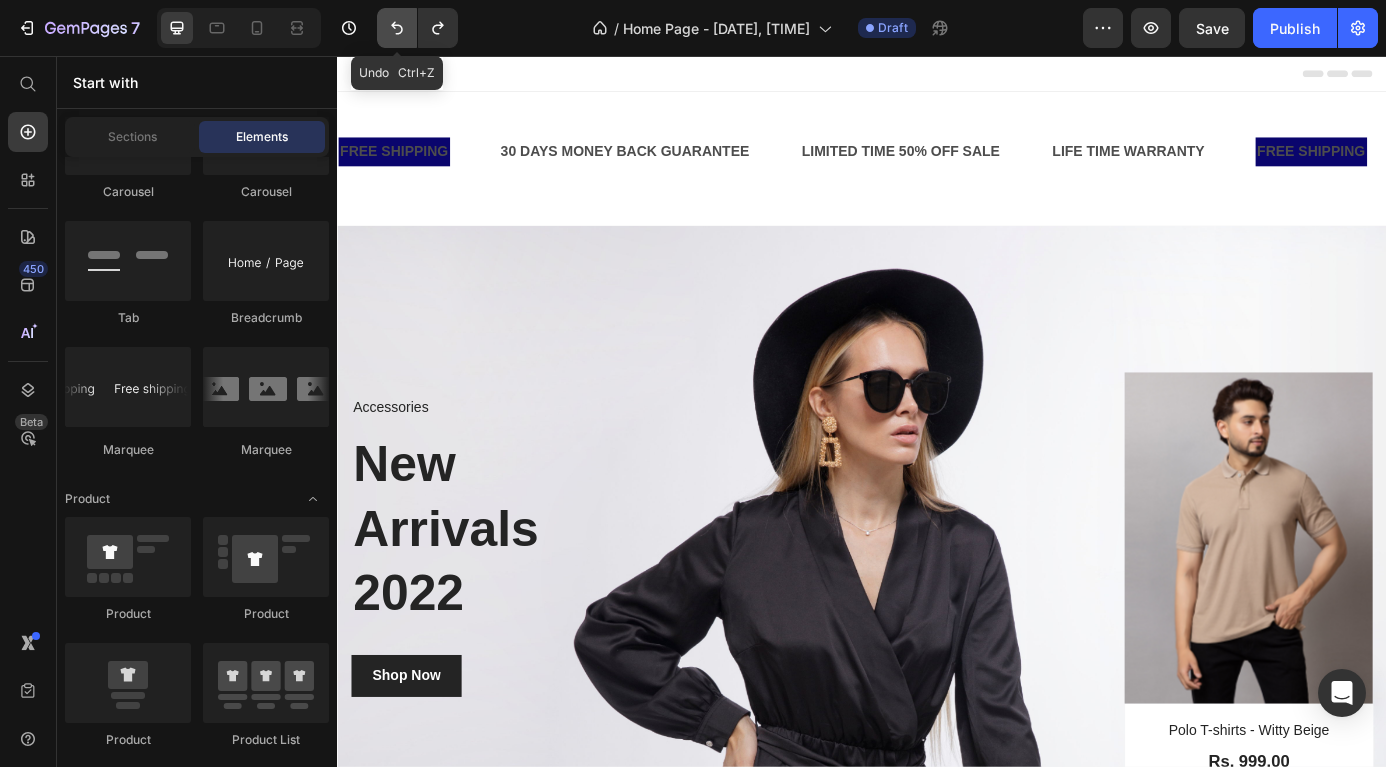 click 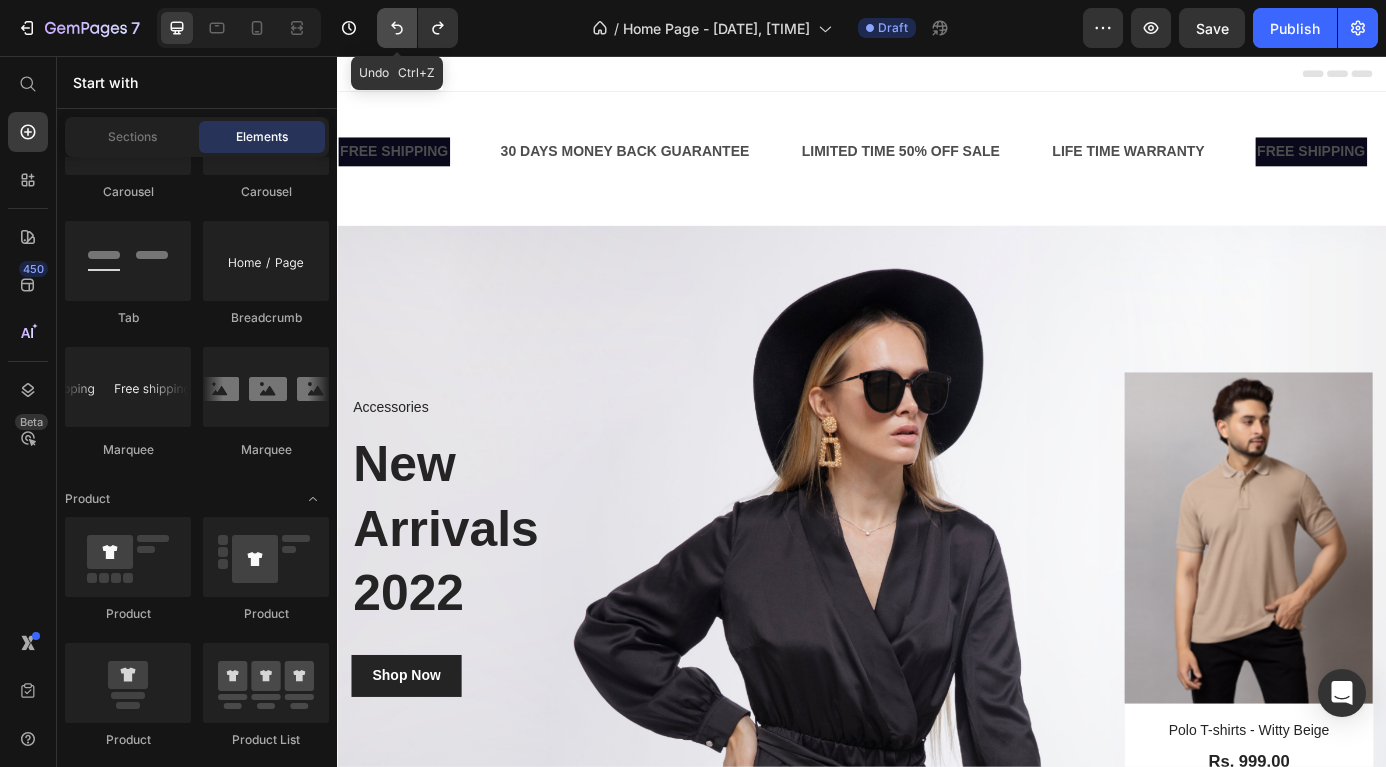 click 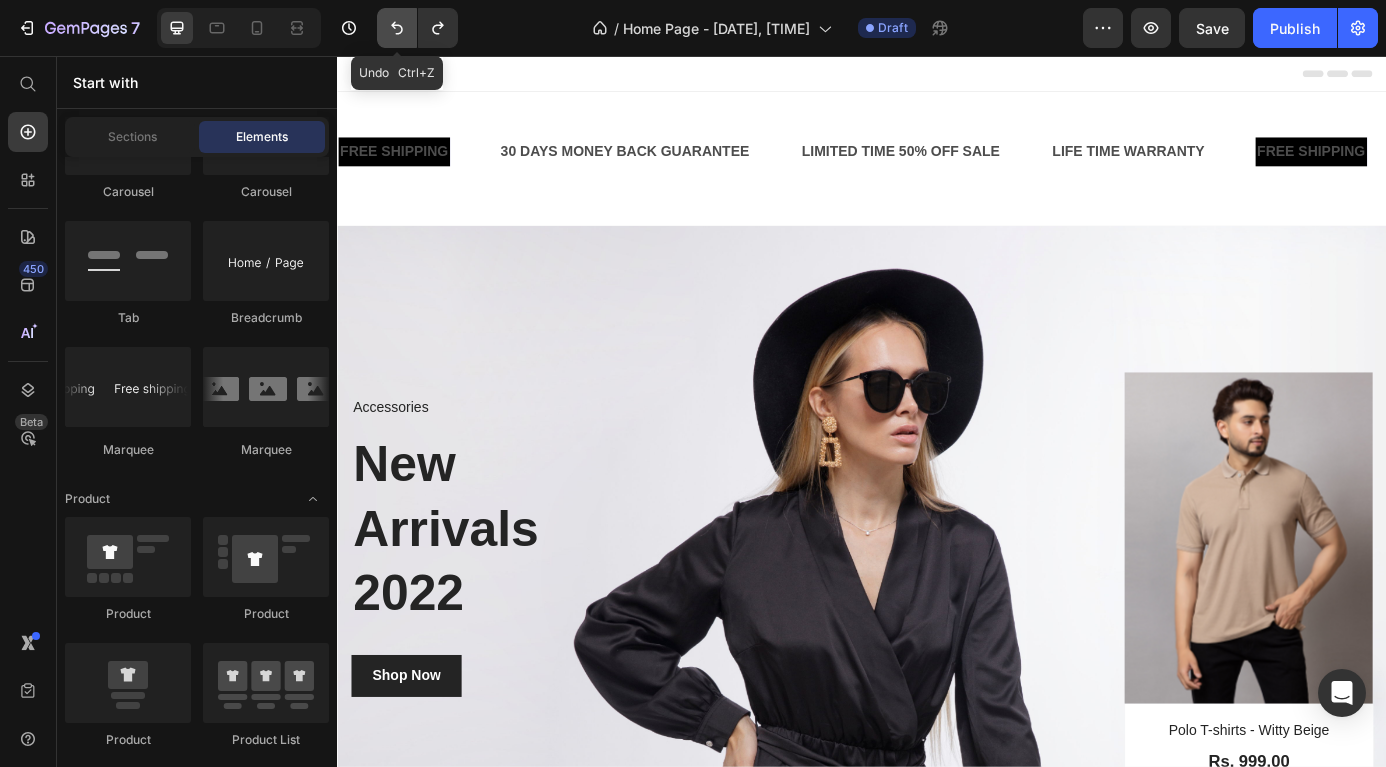 click 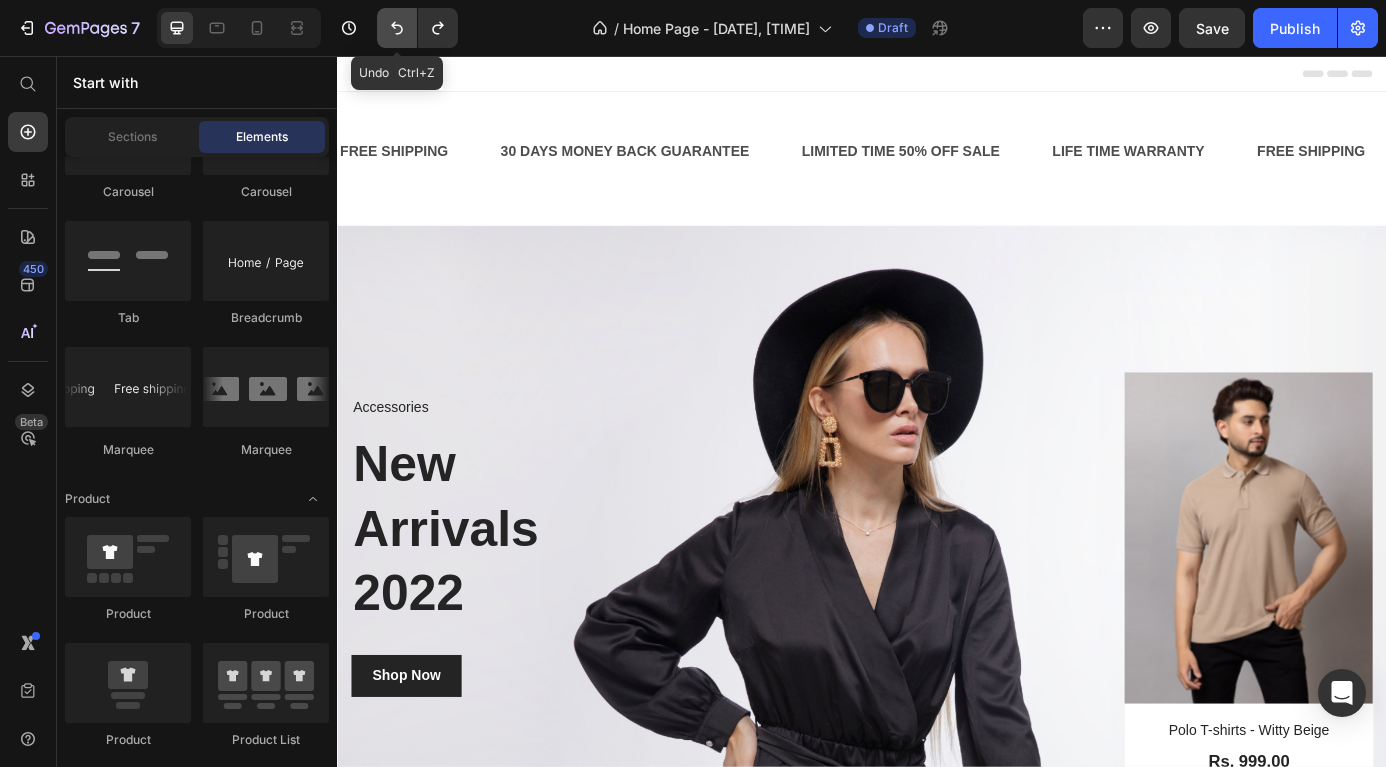 click 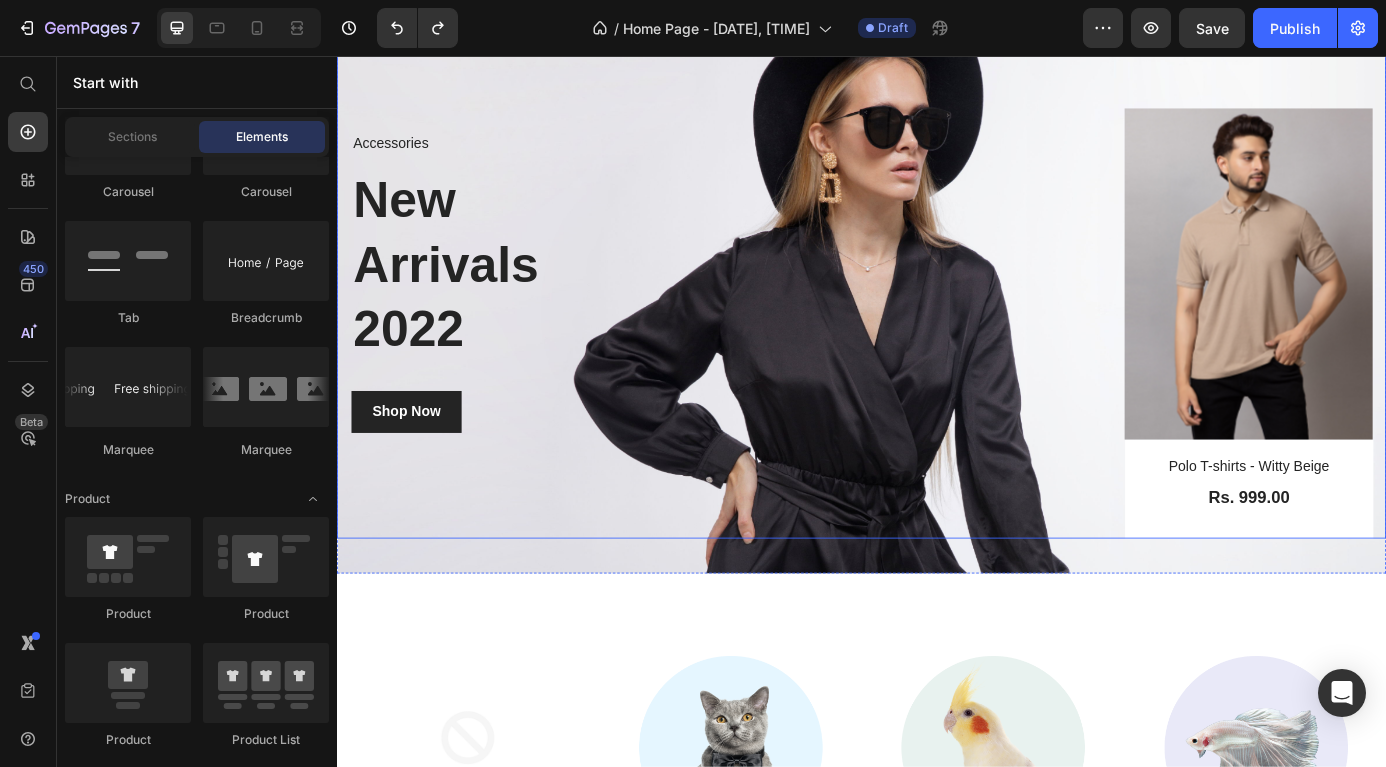 scroll, scrollTop: 0, scrollLeft: 0, axis: both 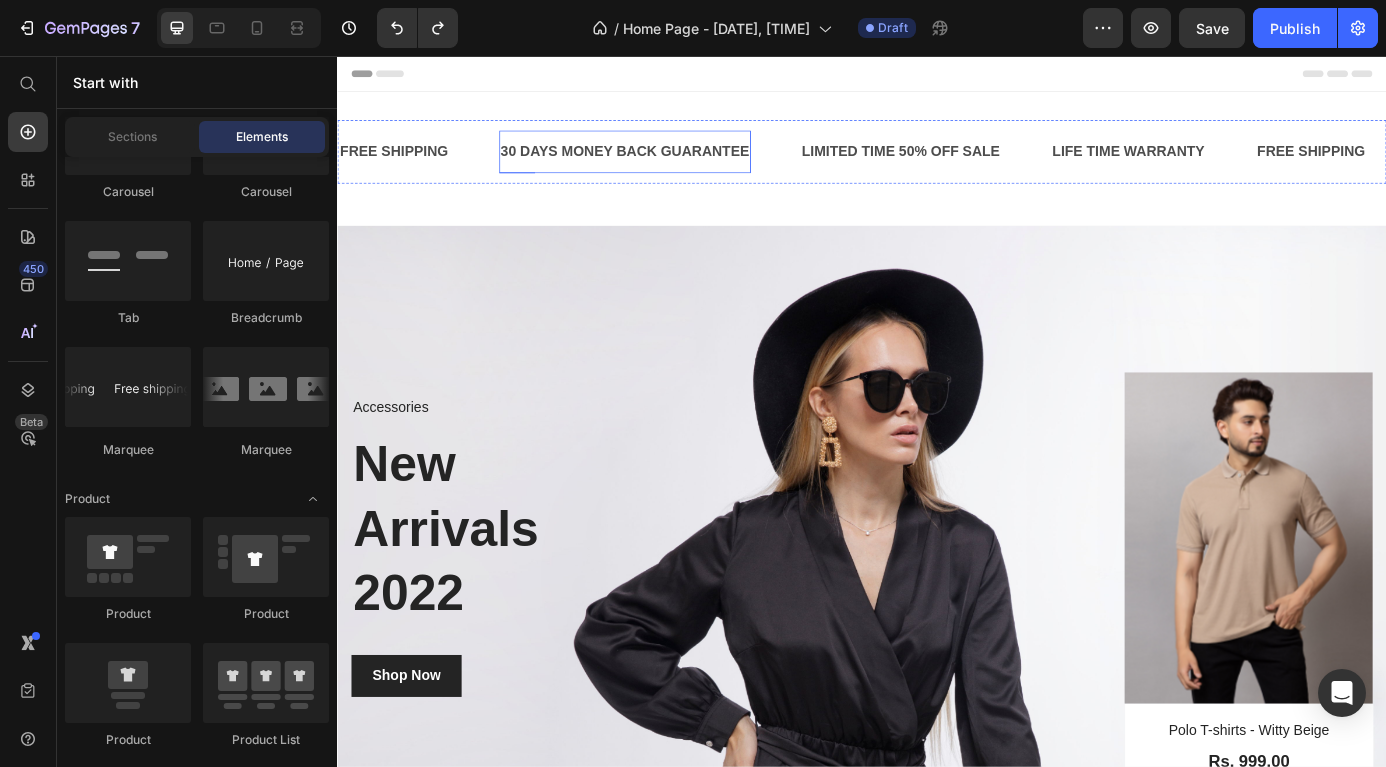 click on "30 DAYS MONEY BACK GUARANTEE Text" at bounding box center (666, 165) 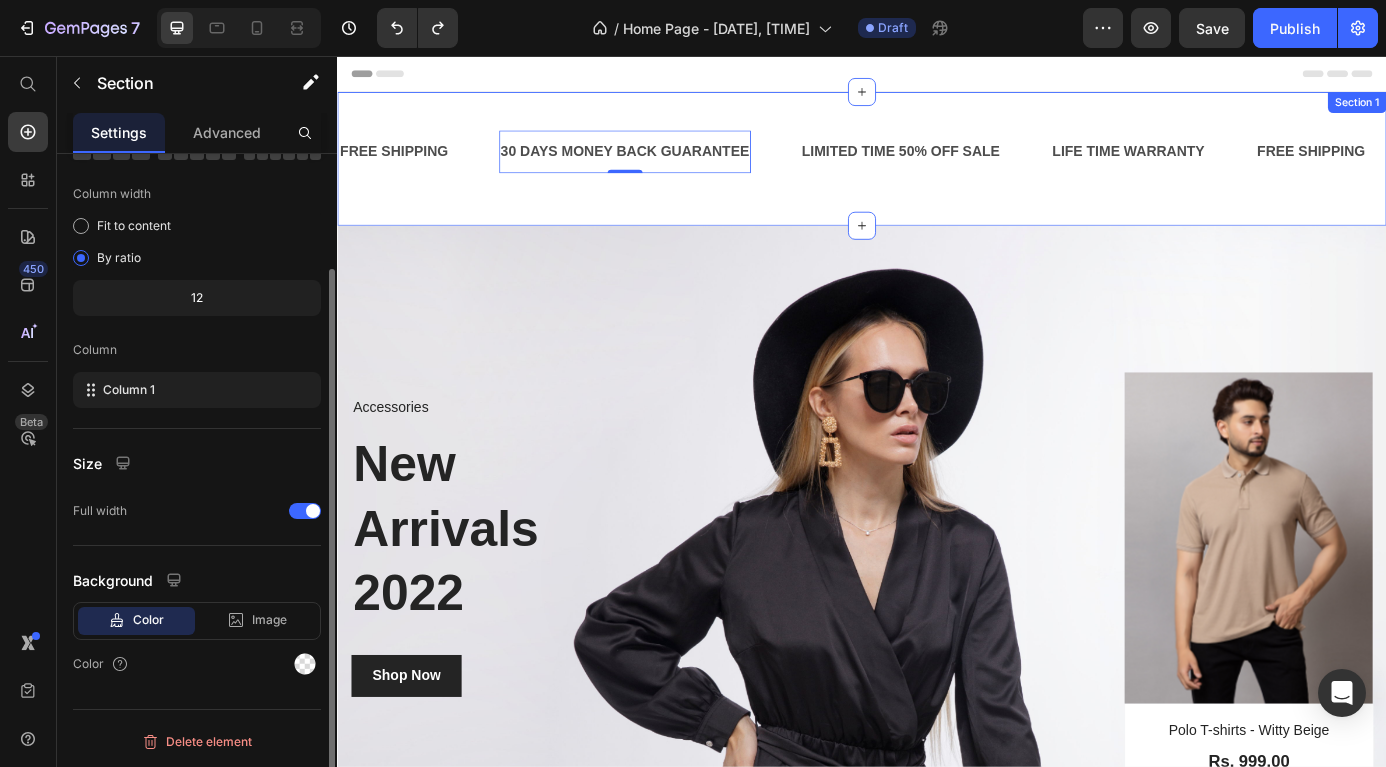click on "FREE SHIPPING Text 30 DAYS MONEY BACK GUARANTEE Text   0 LIMITED TIME 50% OFF SALE Text LIFE TIME WARRANTY Text FREE SHIPPING Text 30 DAYS MONEY BACK GUARANTEE Text   0 LIMITED TIME 50% OFF SALE Text LIFE TIME WARRANTY Text FREE SHIPPING Text 30 DAYS MONEY BACK GUARANTEE Text   0 LIMITED TIME 50% OFF SALE Text LIFE TIME WARRANTY Text FREE SHIPPING Text 30 DAYS MONEY BACK GUARANTEE Text   0 LIMITED TIME 50% OFF SALE Text LIFE TIME WARRANTY Text FREE SHIPPING Text 30 DAYS MONEY BACK GUARANTEE Text   0 LIMITED TIME 50% OFF SALE Text LIFE TIME WARRANTY Text FREE SHIPPING Text 30 DAYS MONEY BACK GUARANTEE Text   0 LIMITED TIME 50% OFF SALE Text LIFE TIME WARRANTY Text Marquee Section 1" at bounding box center [937, 173] 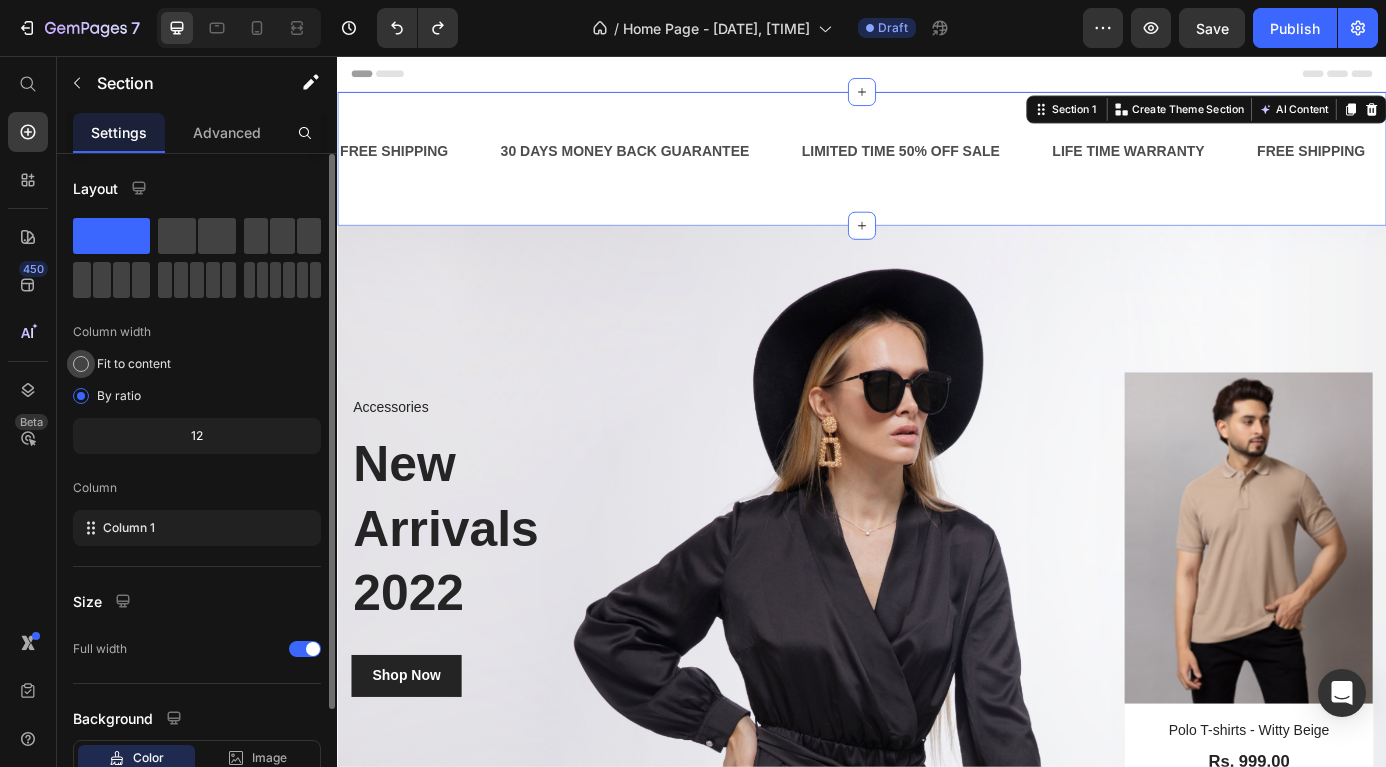 click on "Fit to content" at bounding box center [134, 364] 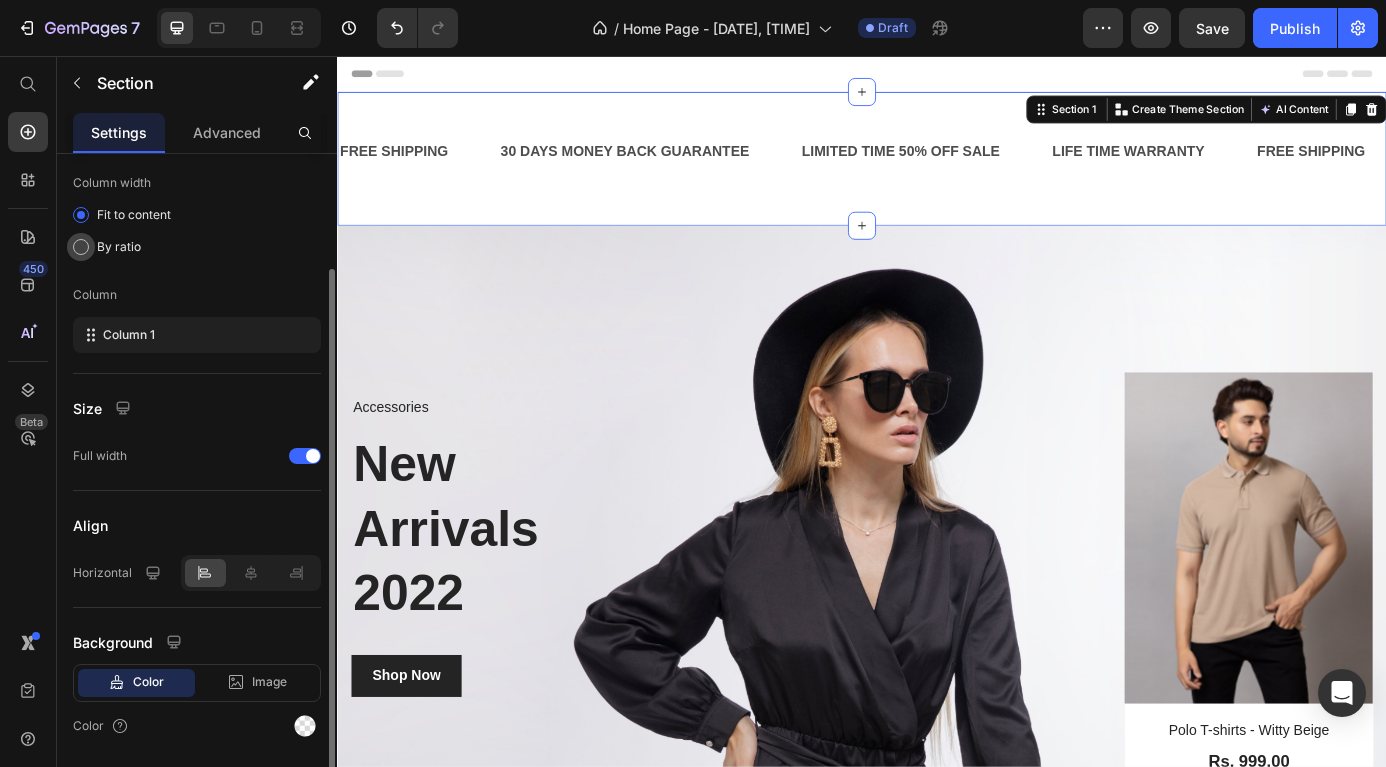 scroll, scrollTop: 150, scrollLeft: 0, axis: vertical 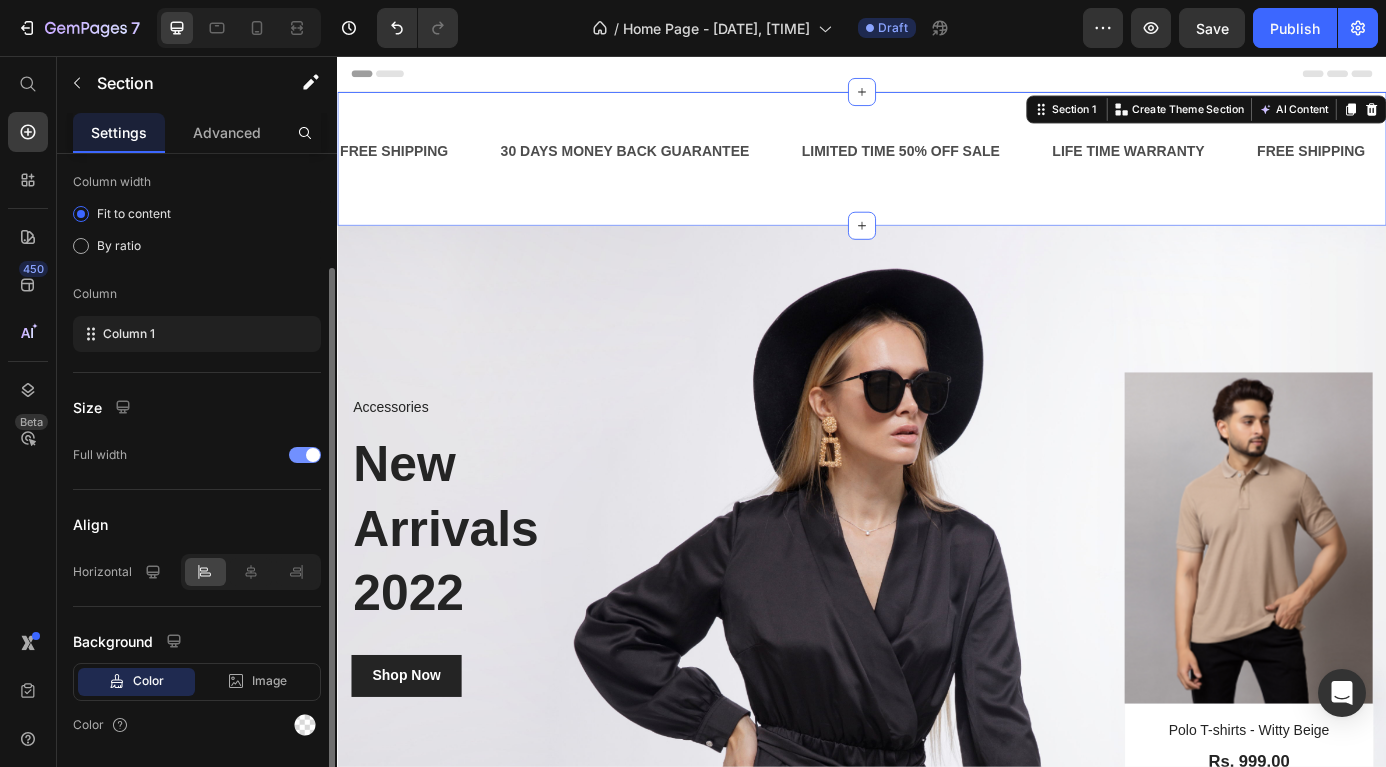 click at bounding box center [305, 455] 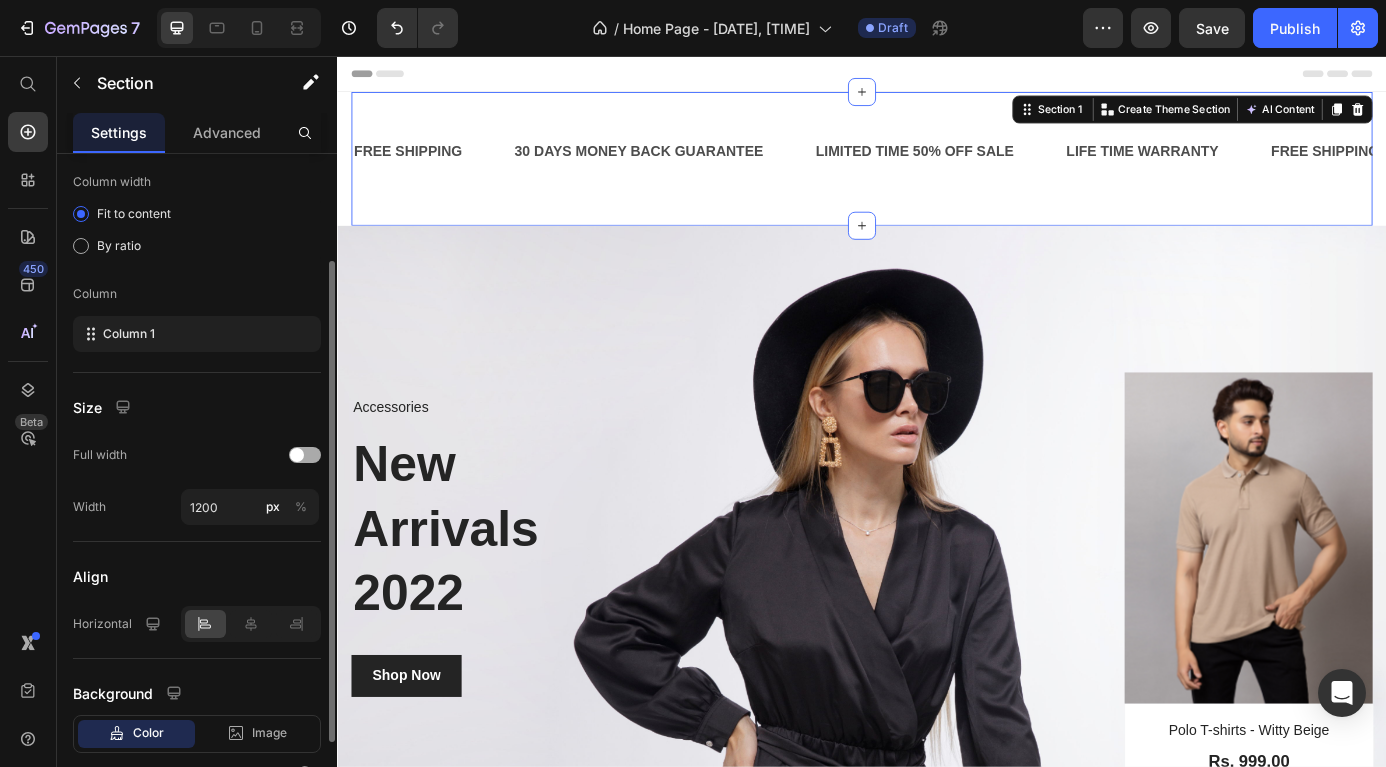 click at bounding box center [297, 455] 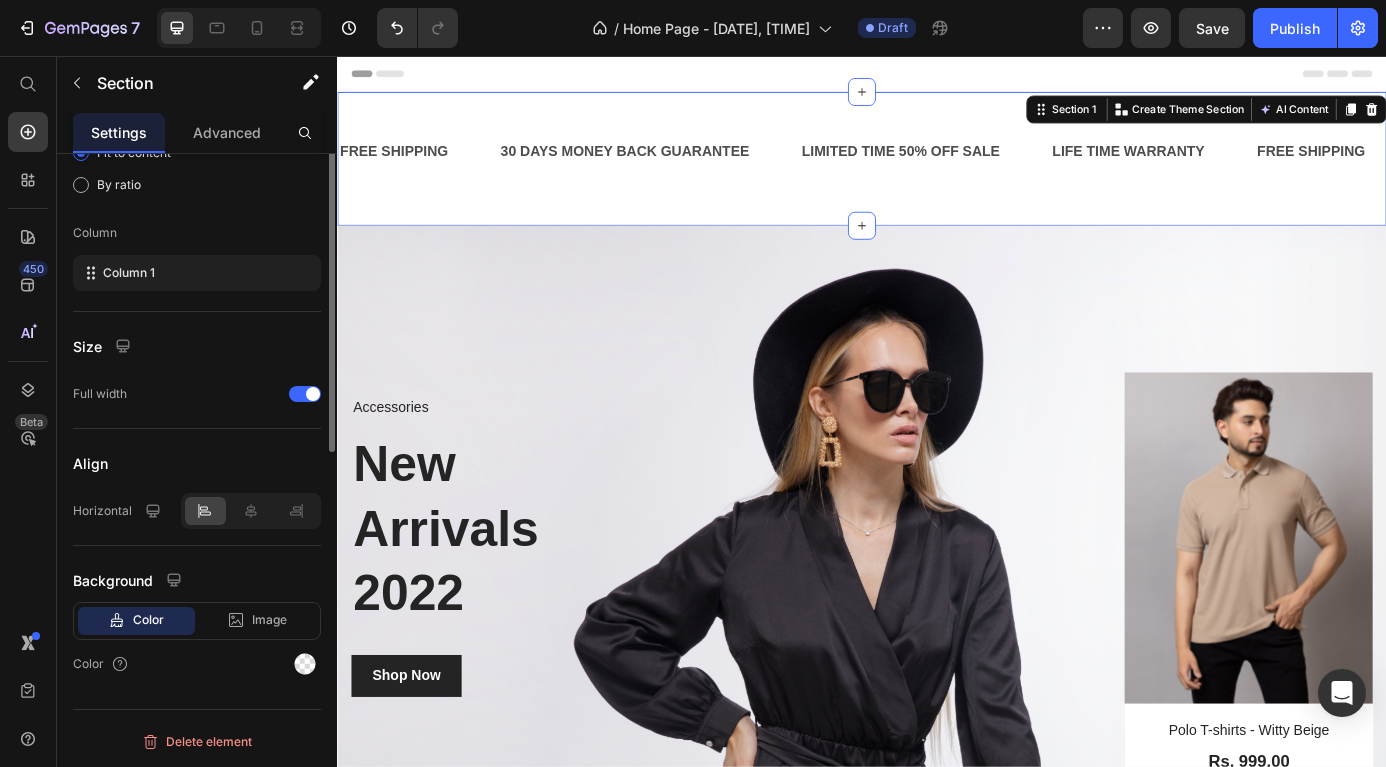 scroll, scrollTop: 0, scrollLeft: 0, axis: both 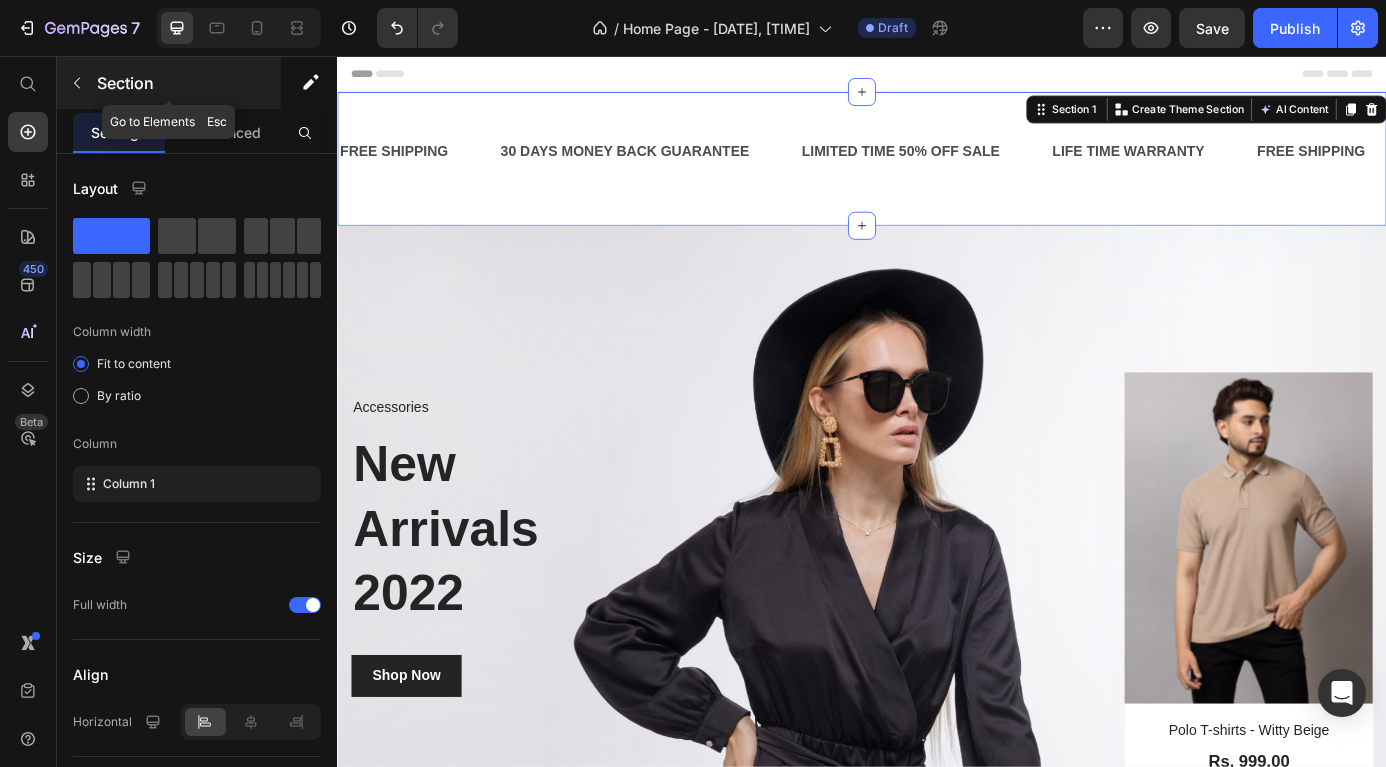 click 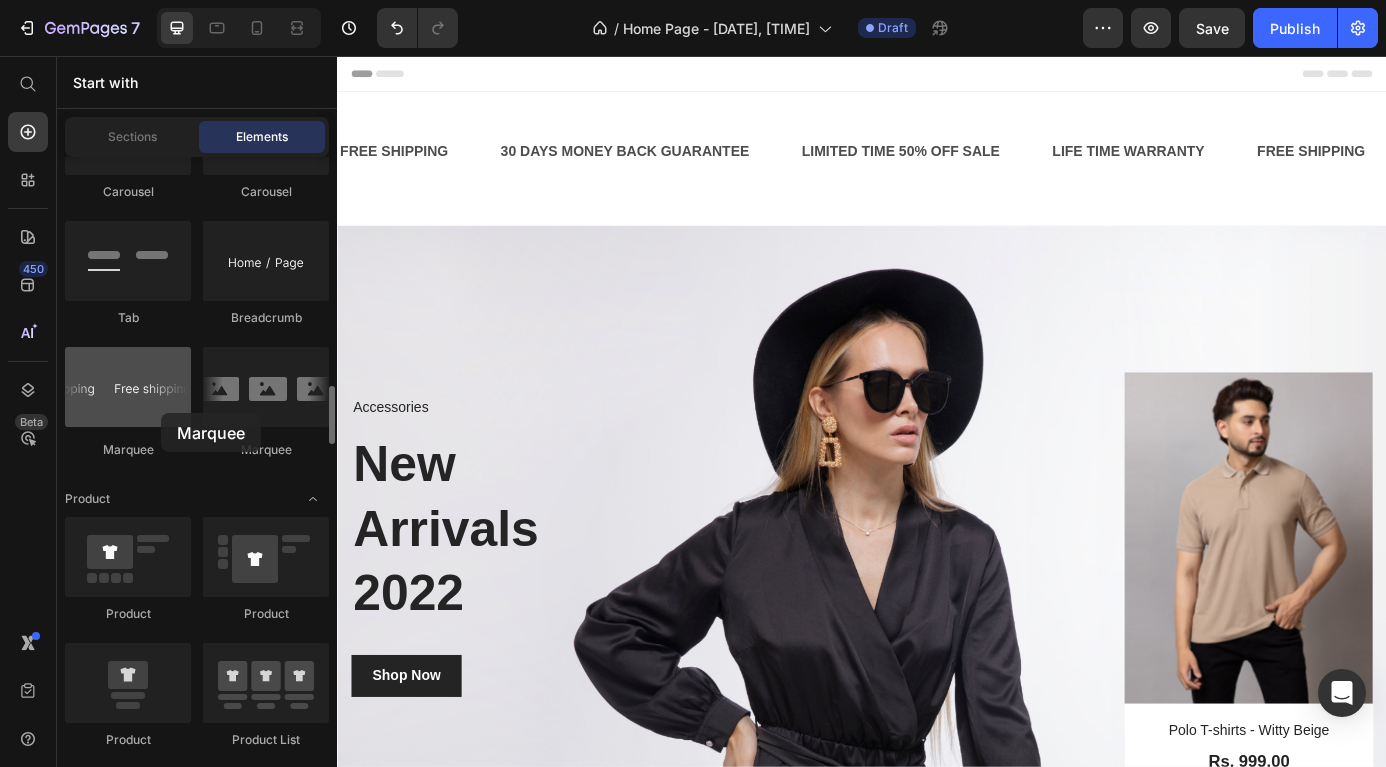 click at bounding box center [128, 387] 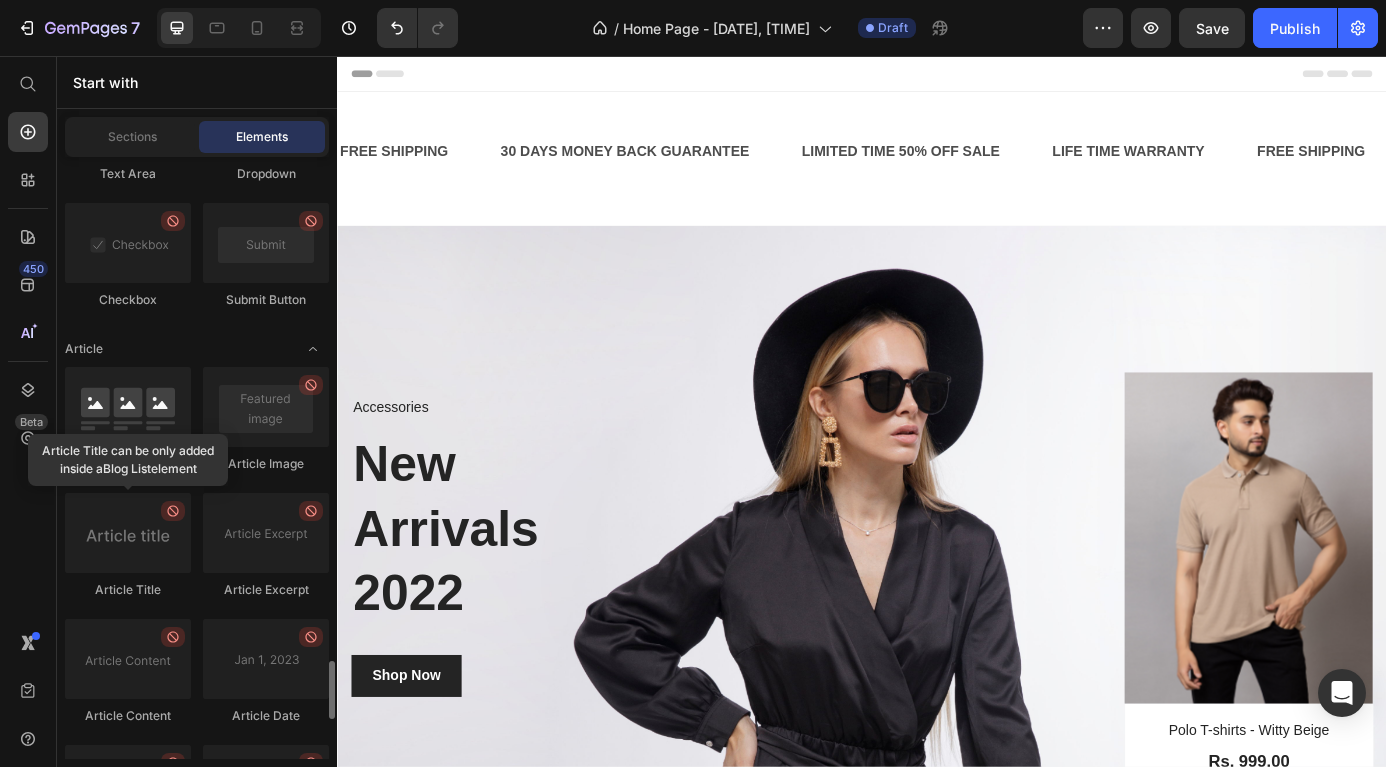 scroll, scrollTop: 5577, scrollLeft: 0, axis: vertical 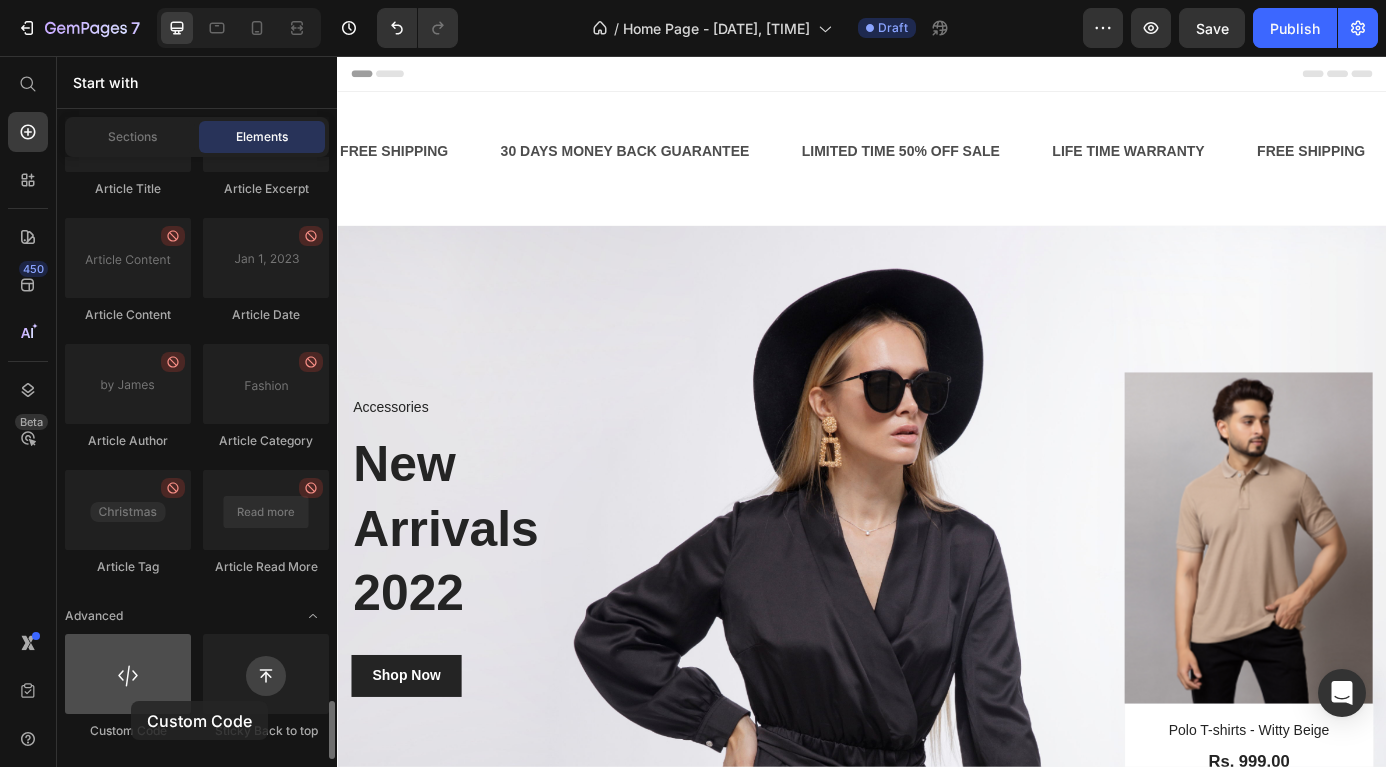 click at bounding box center [128, 674] 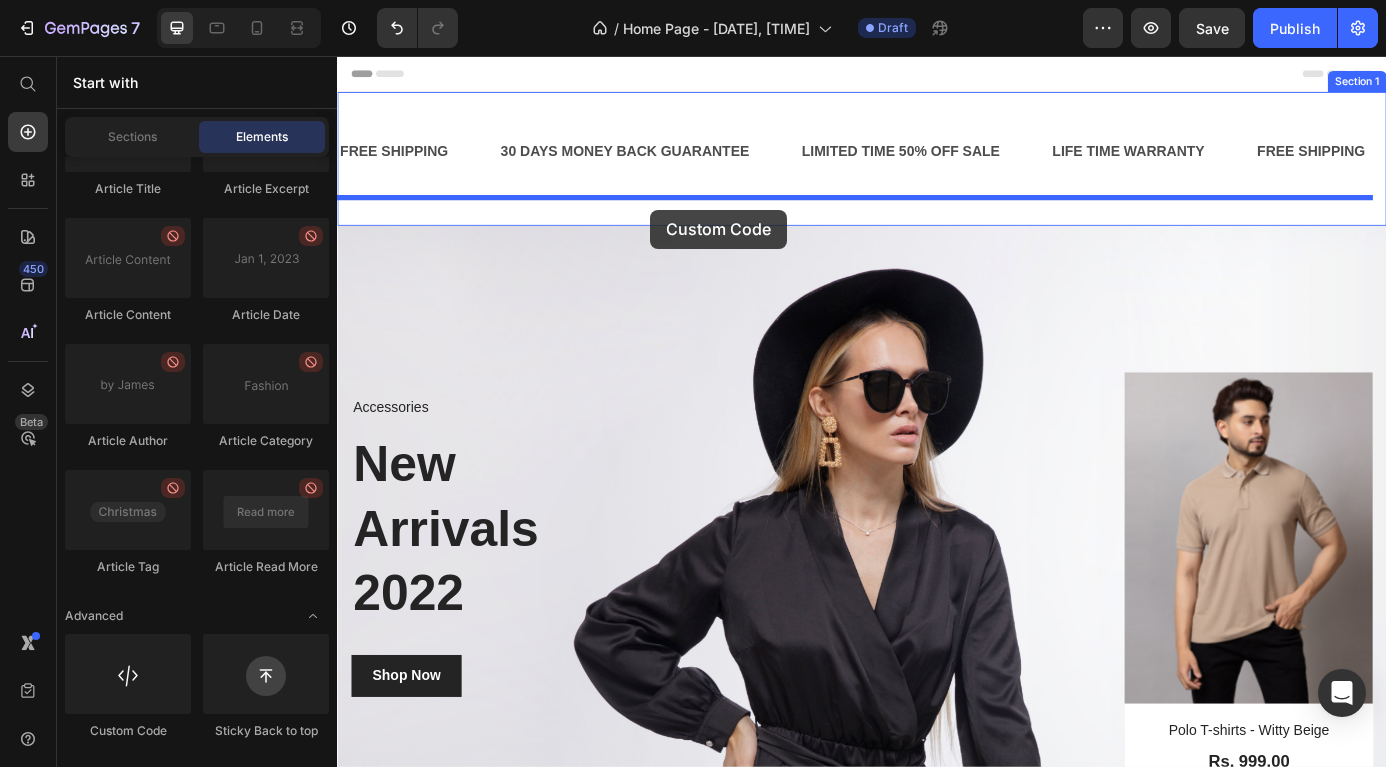 drag, startPoint x: 468, startPoint y: 757, endPoint x: 695, endPoint y: 232, distance: 571.97375 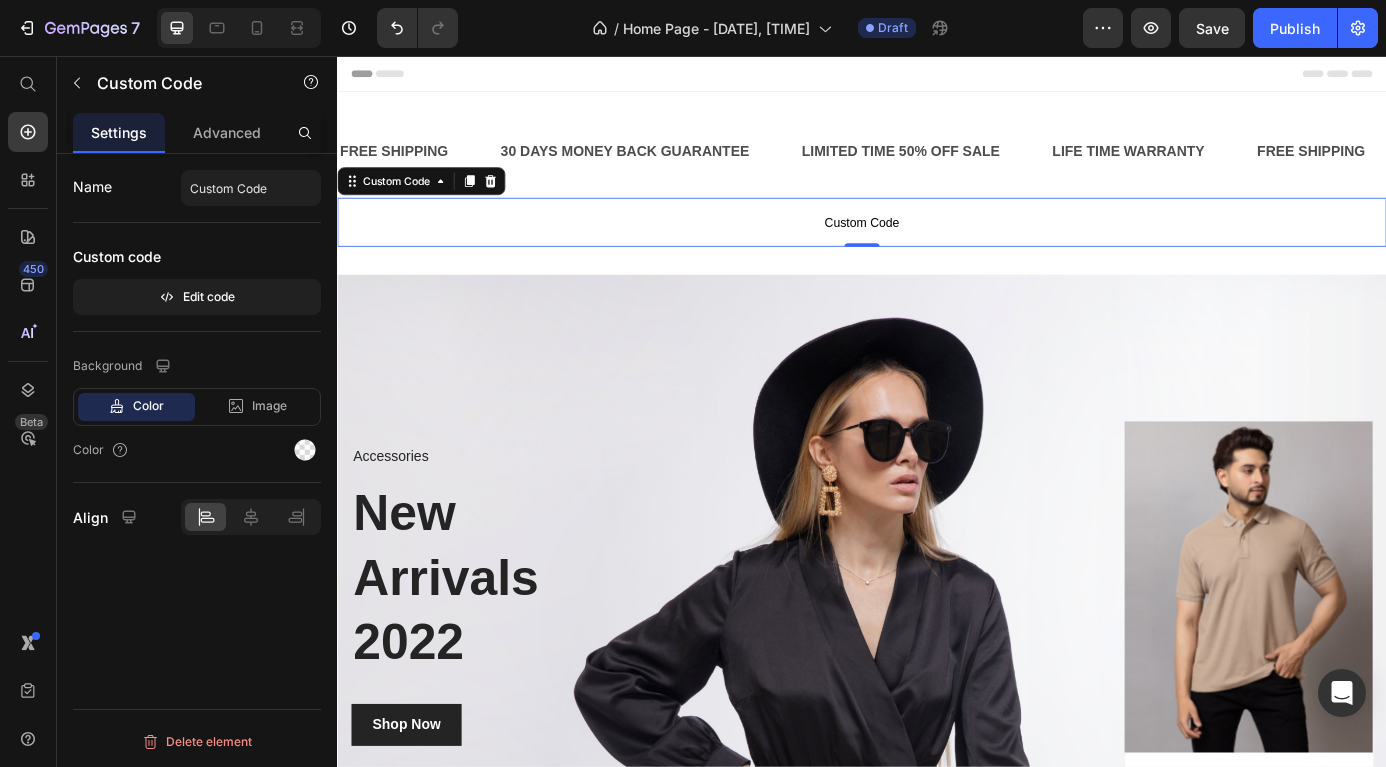 click on "Name Custom Code Custom code  Edit code" 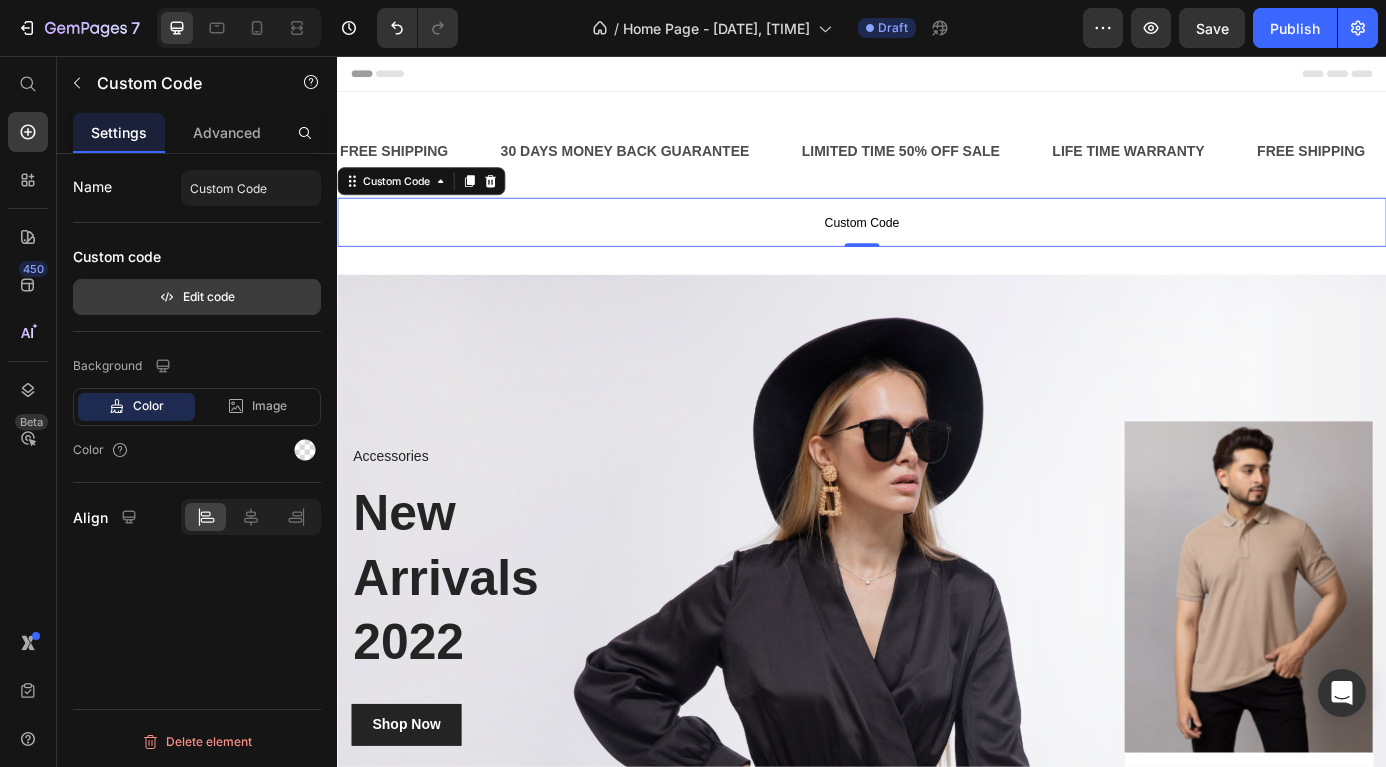 click on "Edit code" at bounding box center [197, 297] 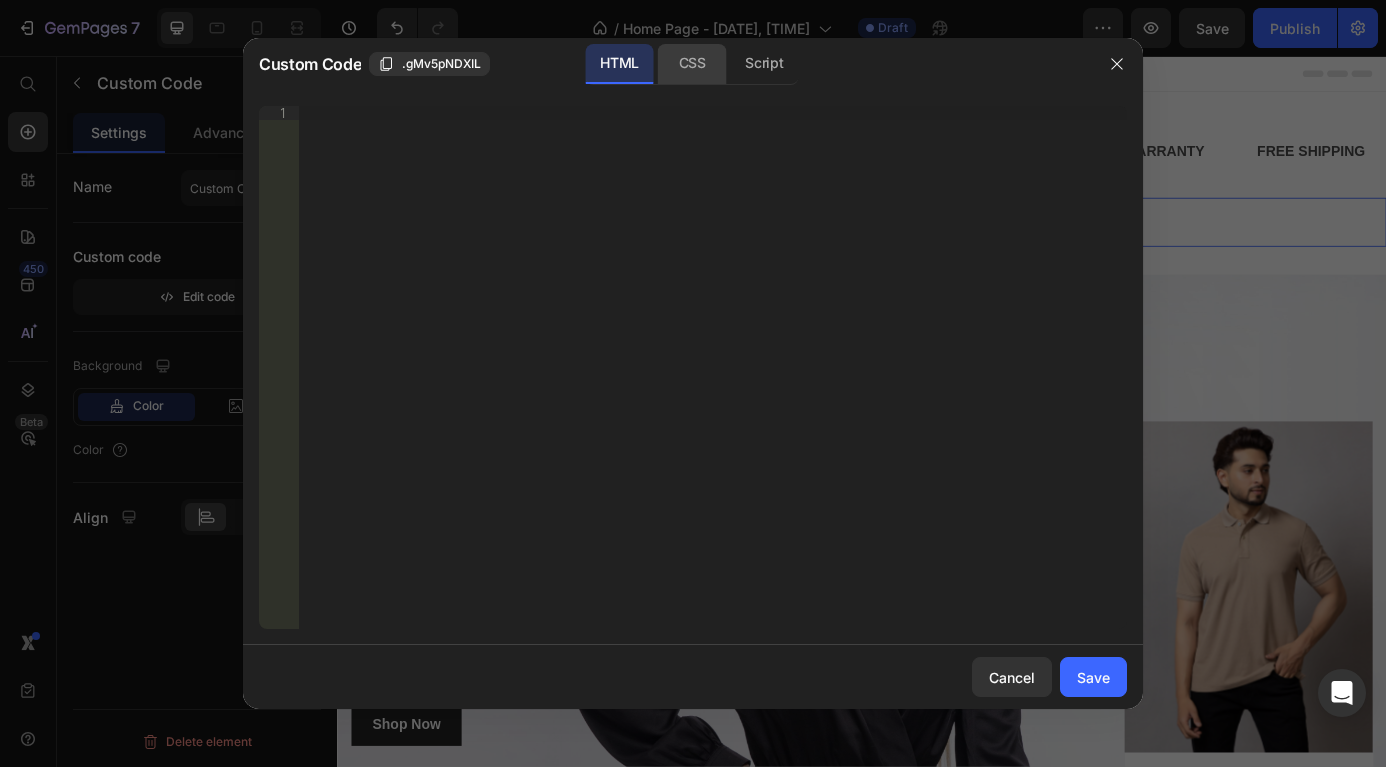 click on "CSS" 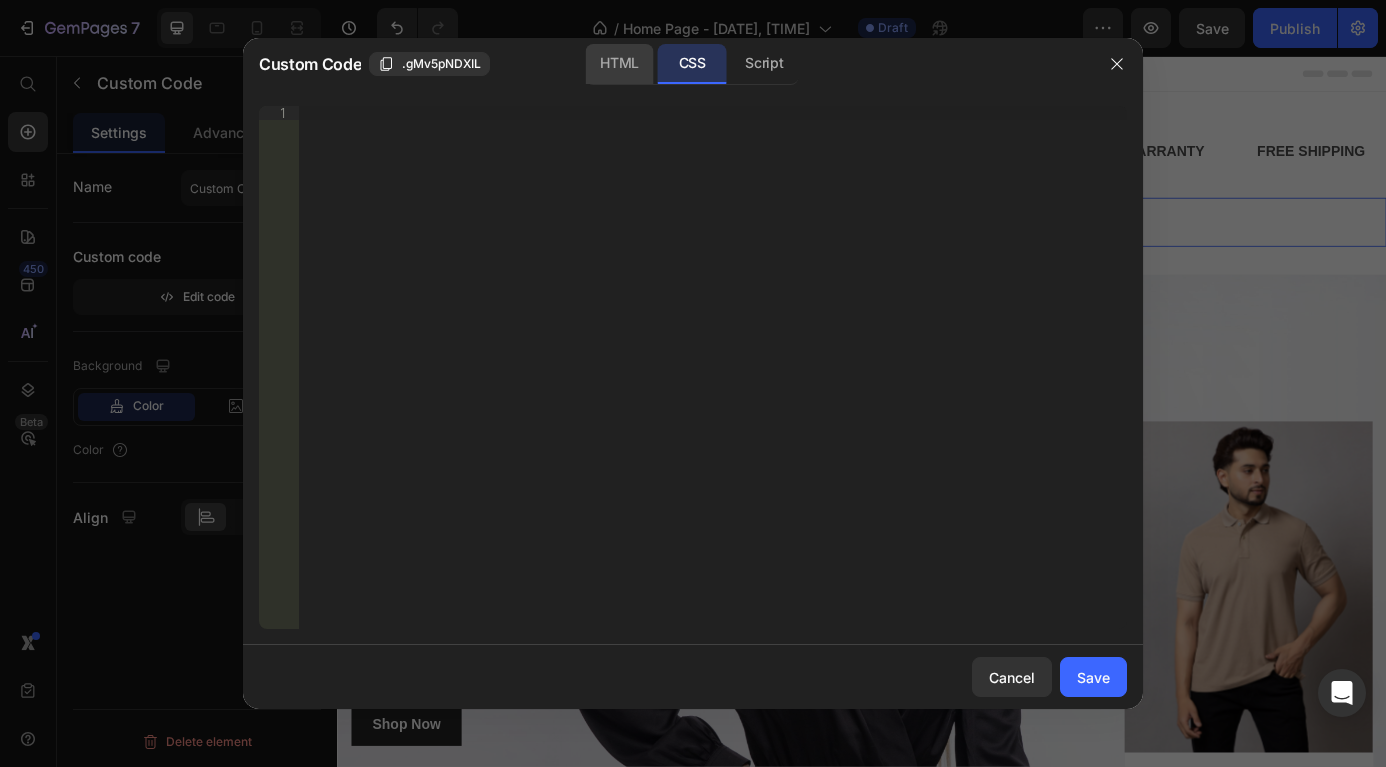 click on "HTML" 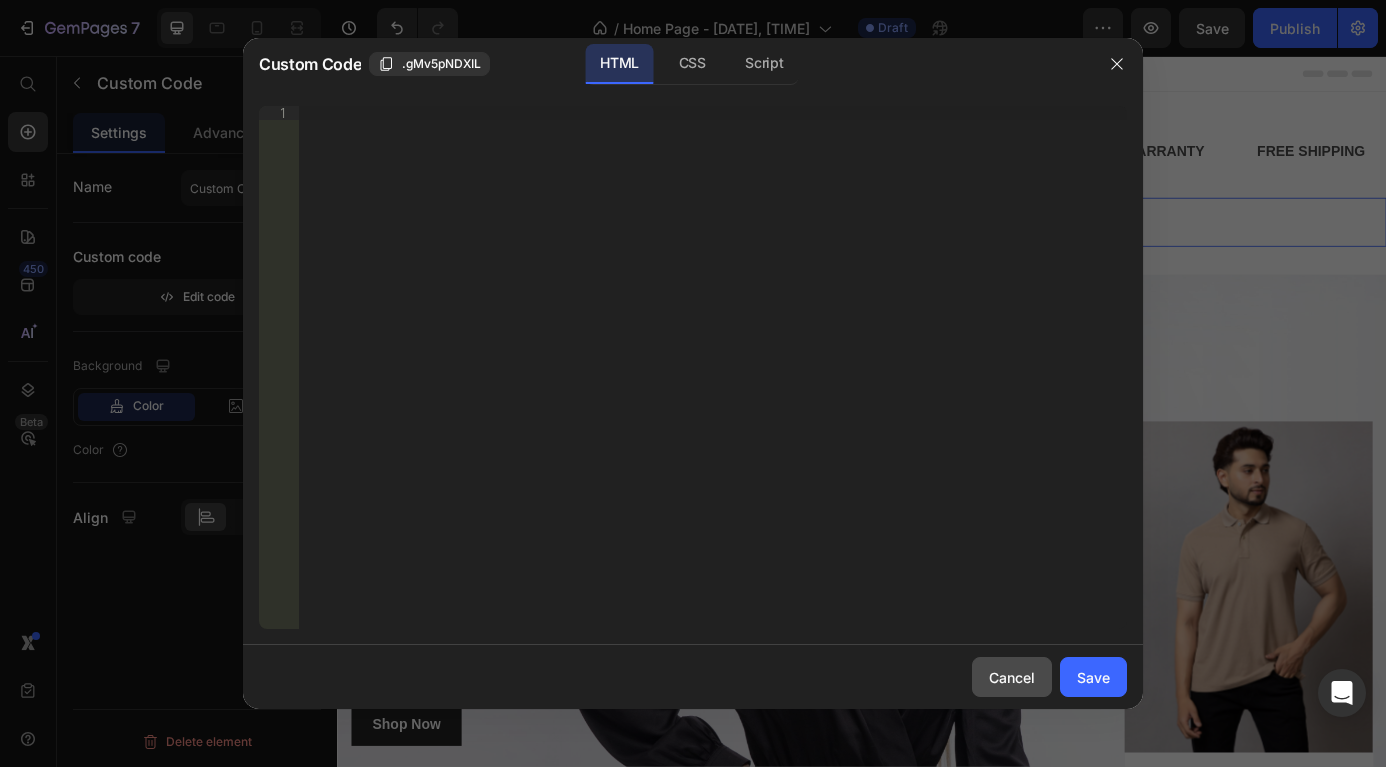 click on "Cancel" 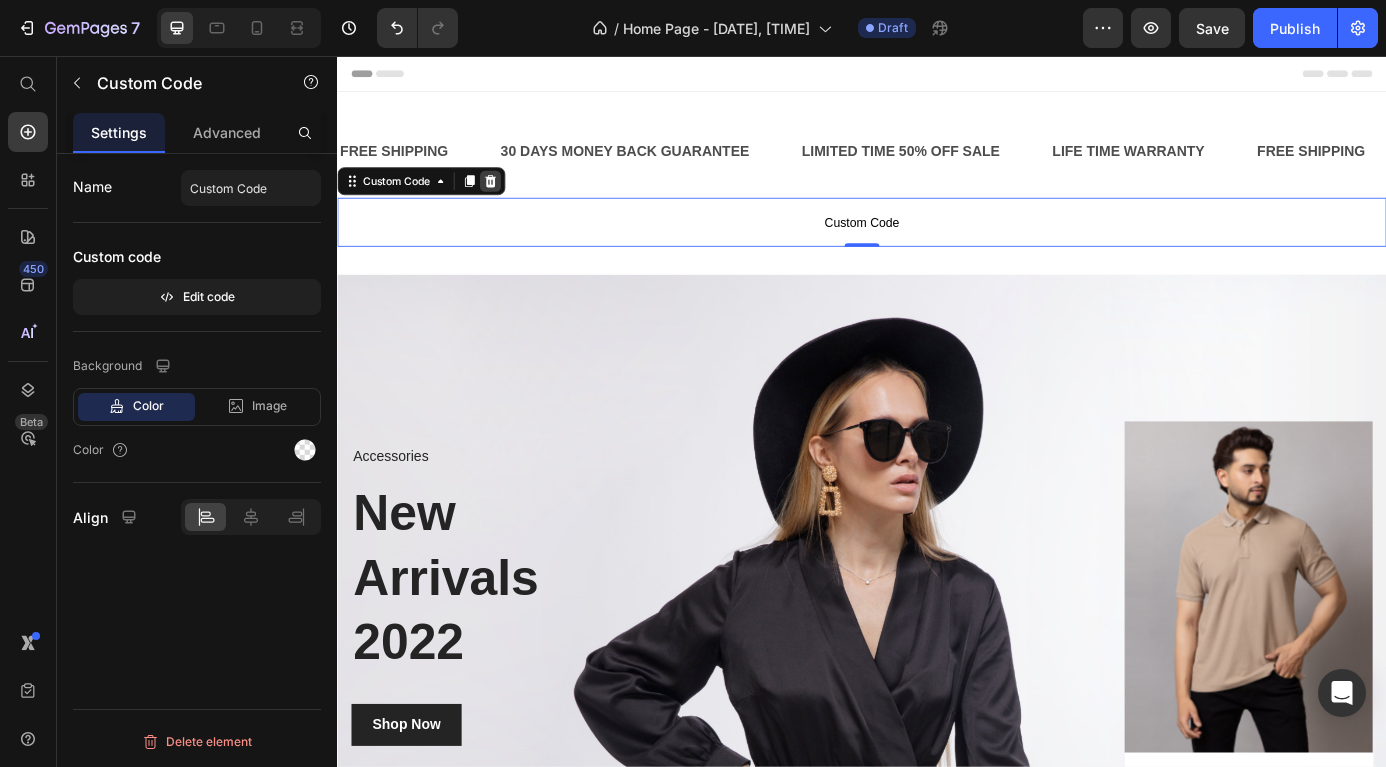click 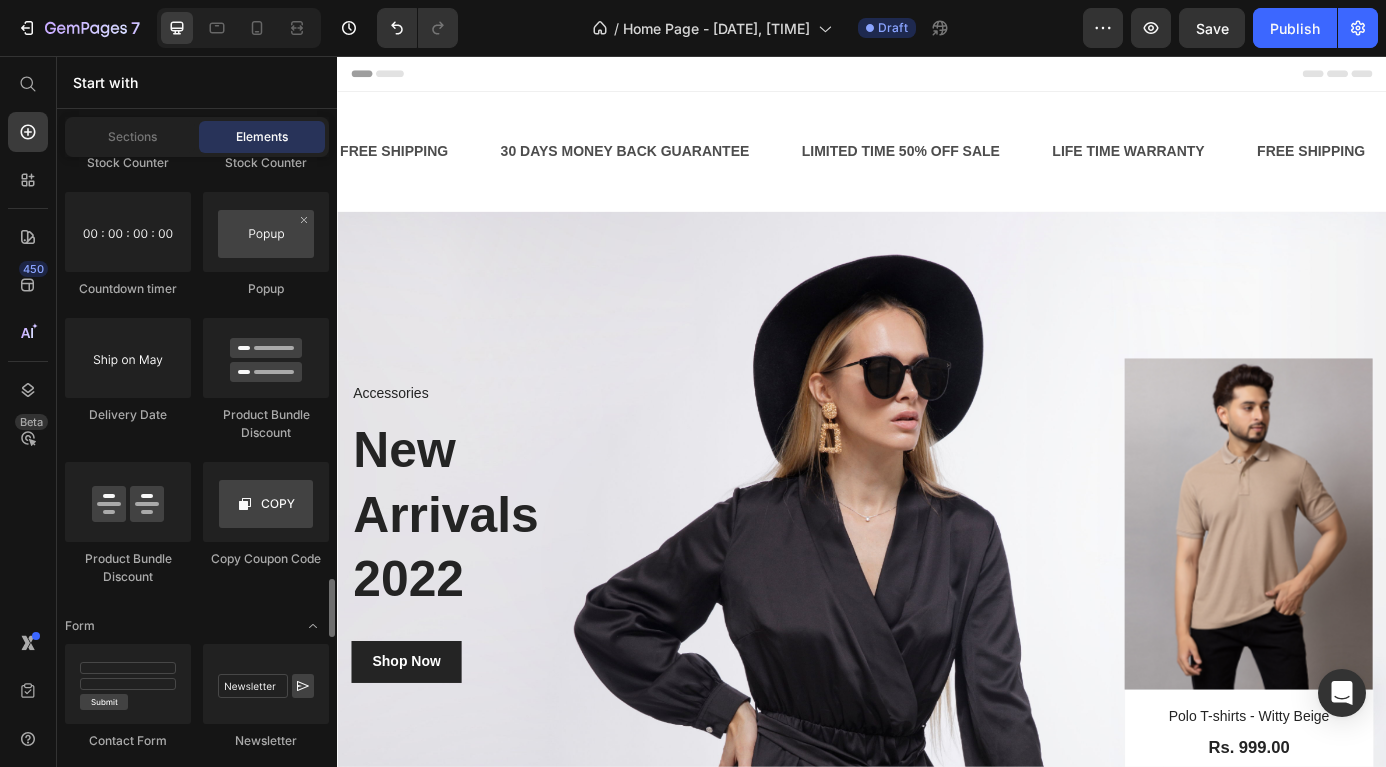 scroll, scrollTop: 4355, scrollLeft: 0, axis: vertical 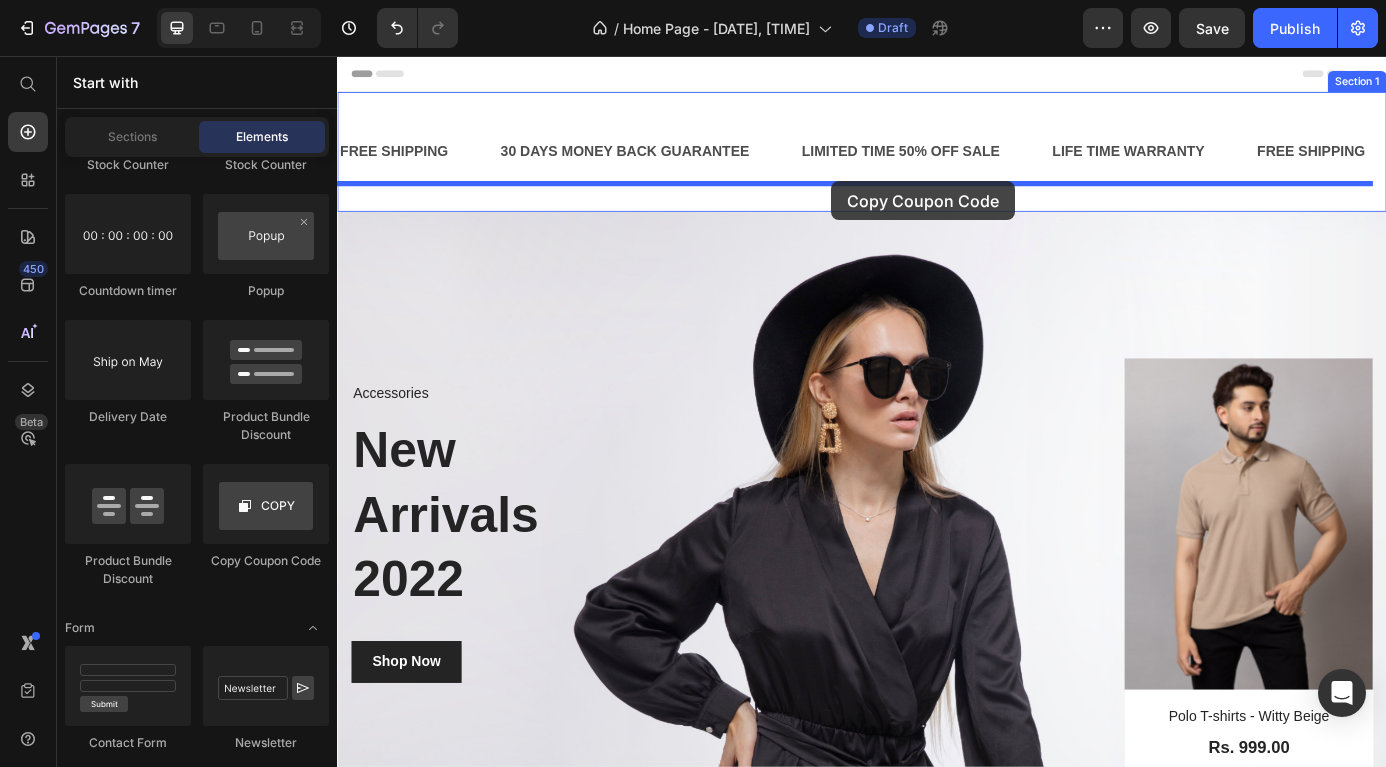 drag, startPoint x: 609, startPoint y: 575, endPoint x: 902, endPoint y: 199, distance: 476.68124 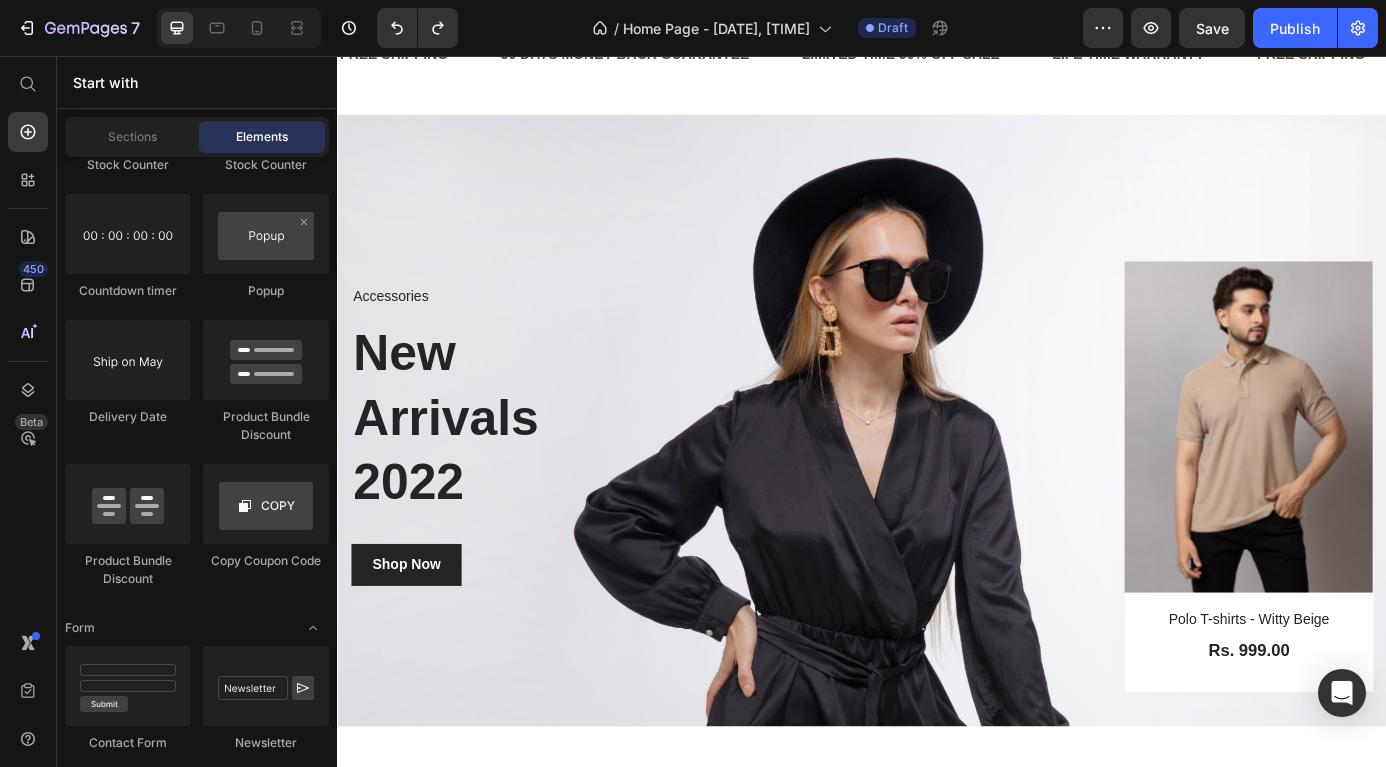 scroll, scrollTop: 0, scrollLeft: 0, axis: both 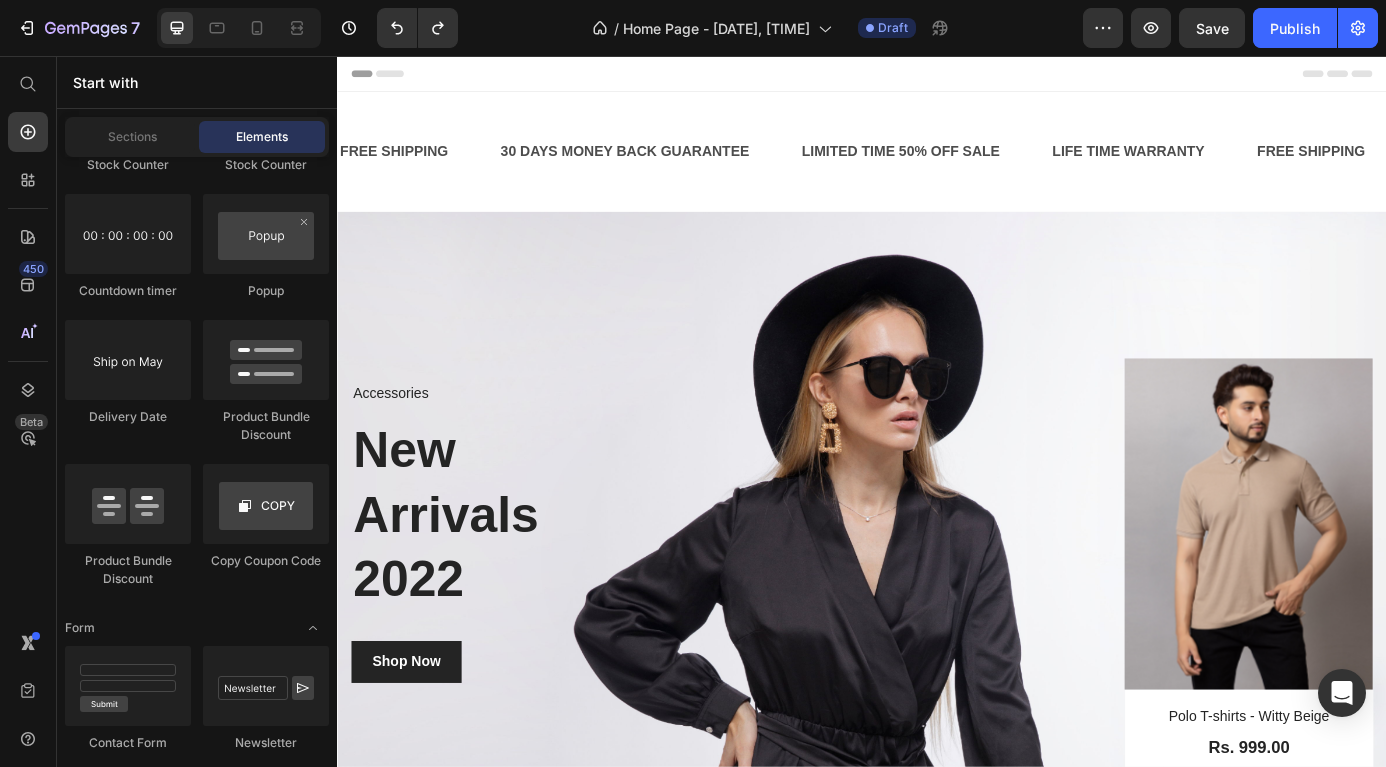 click on "Header" at bounding box center [937, 76] 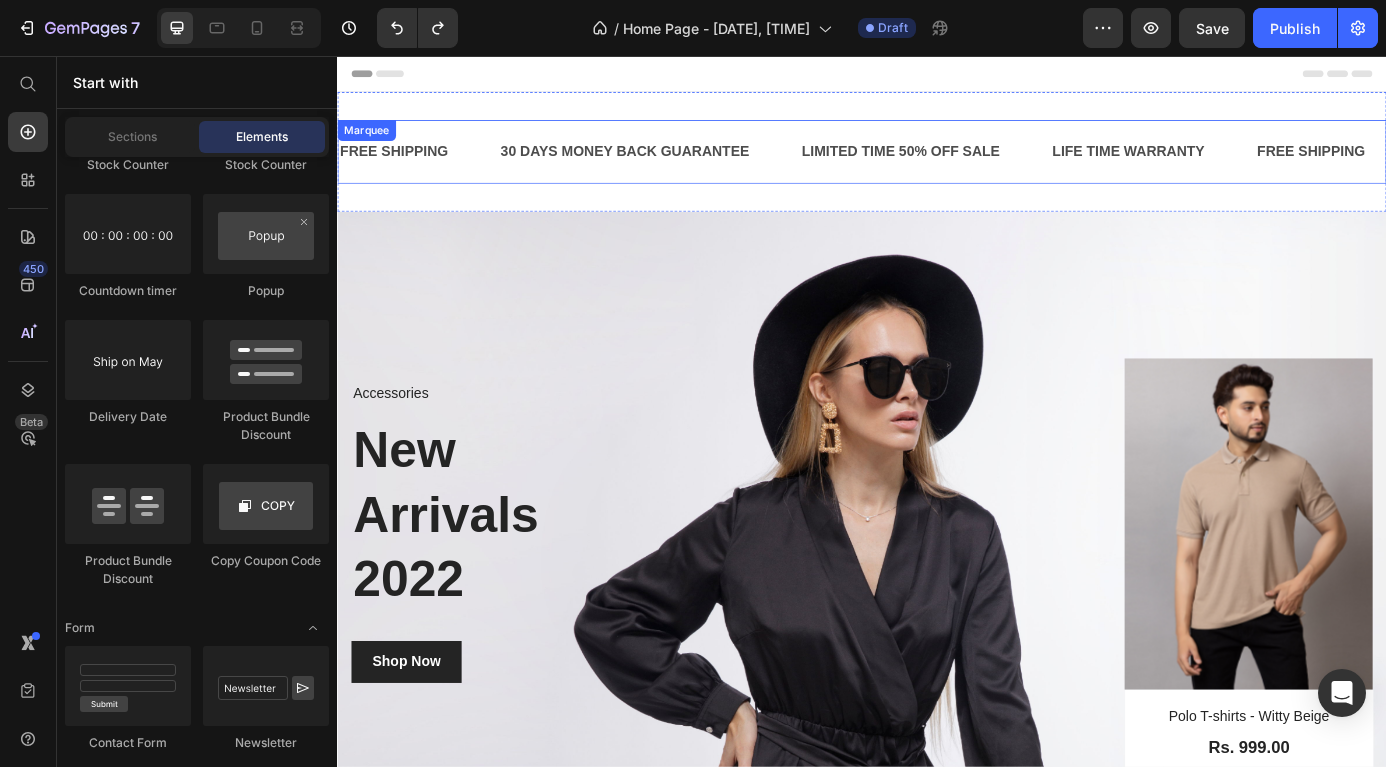 drag, startPoint x: 579, startPoint y: 79, endPoint x: 597, endPoint y: 154, distance: 77.12976 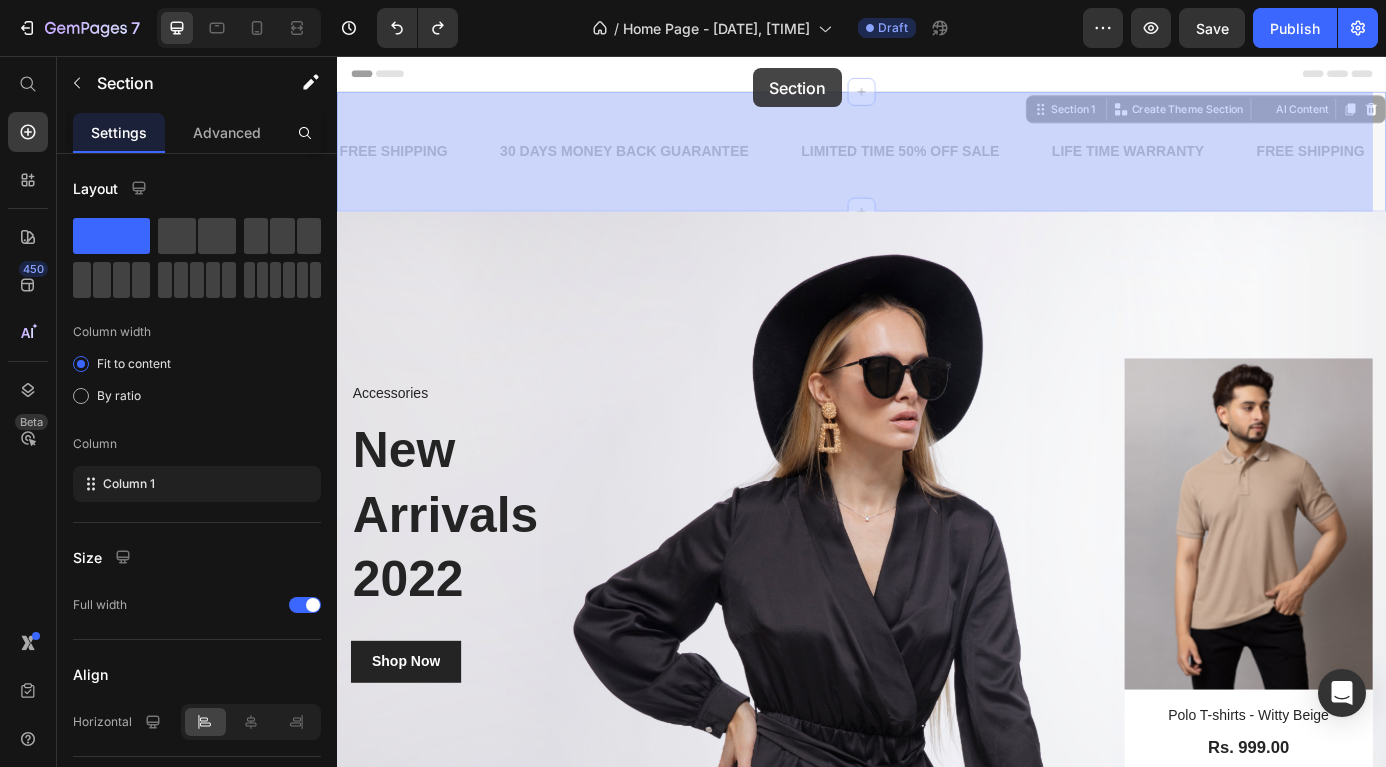 drag, startPoint x: 672, startPoint y: 119, endPoint x: 814, endPoint y: 70, distance: 150.2165 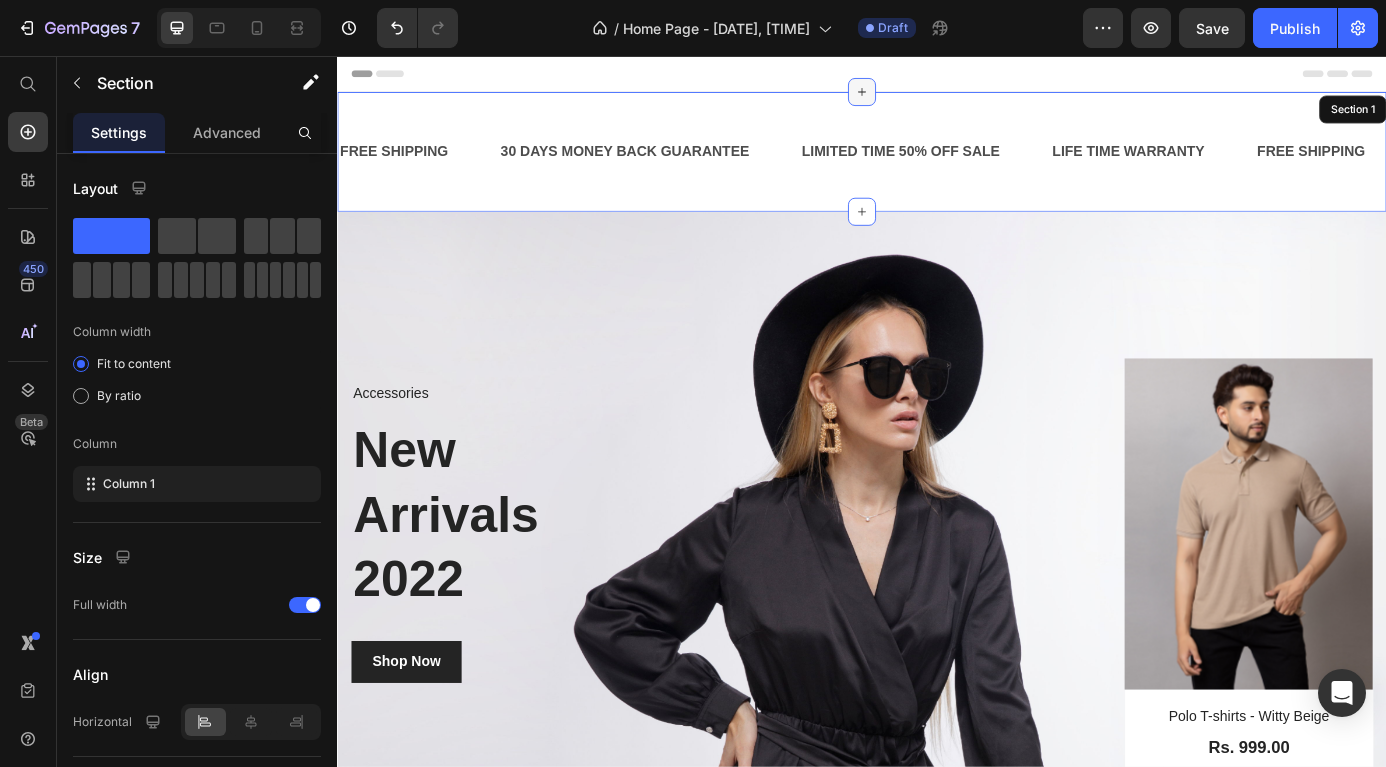 click at bounding box center [937, 97] 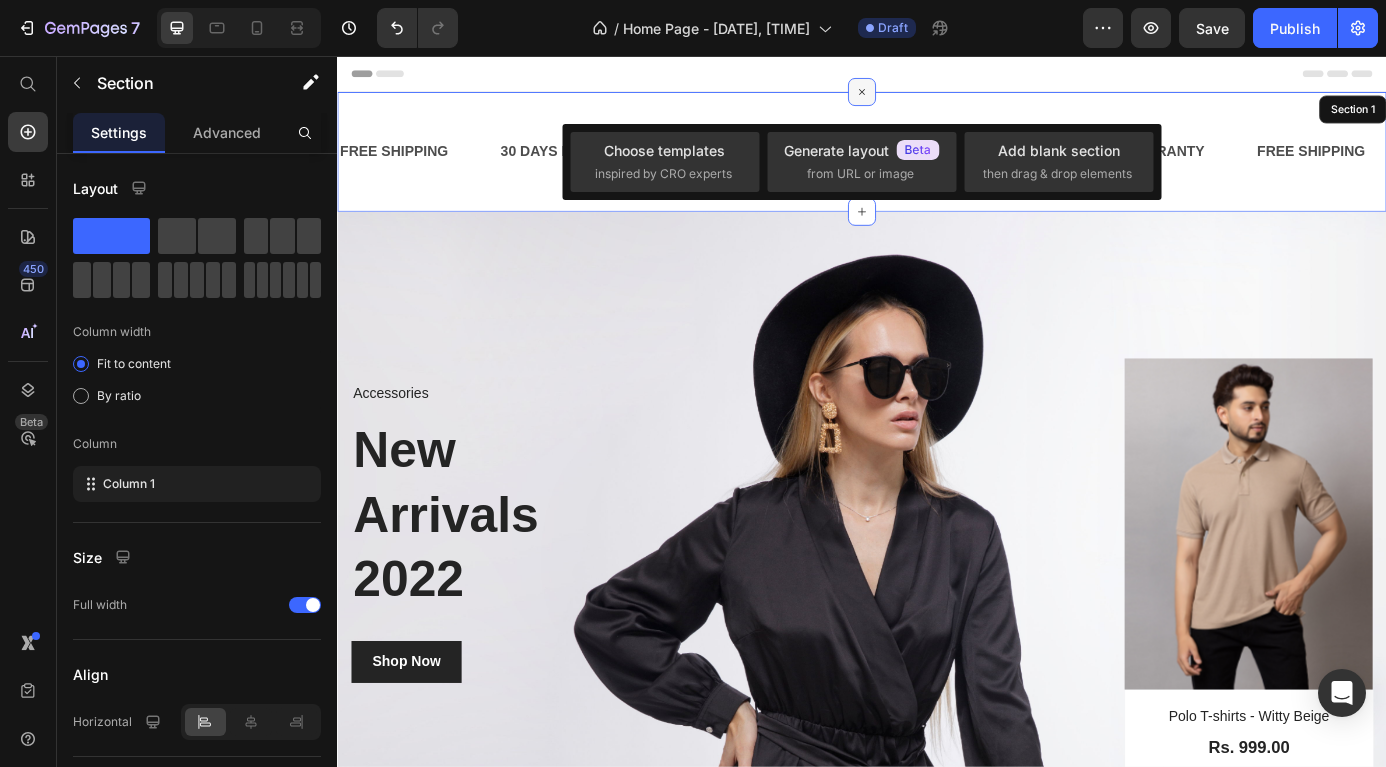 click 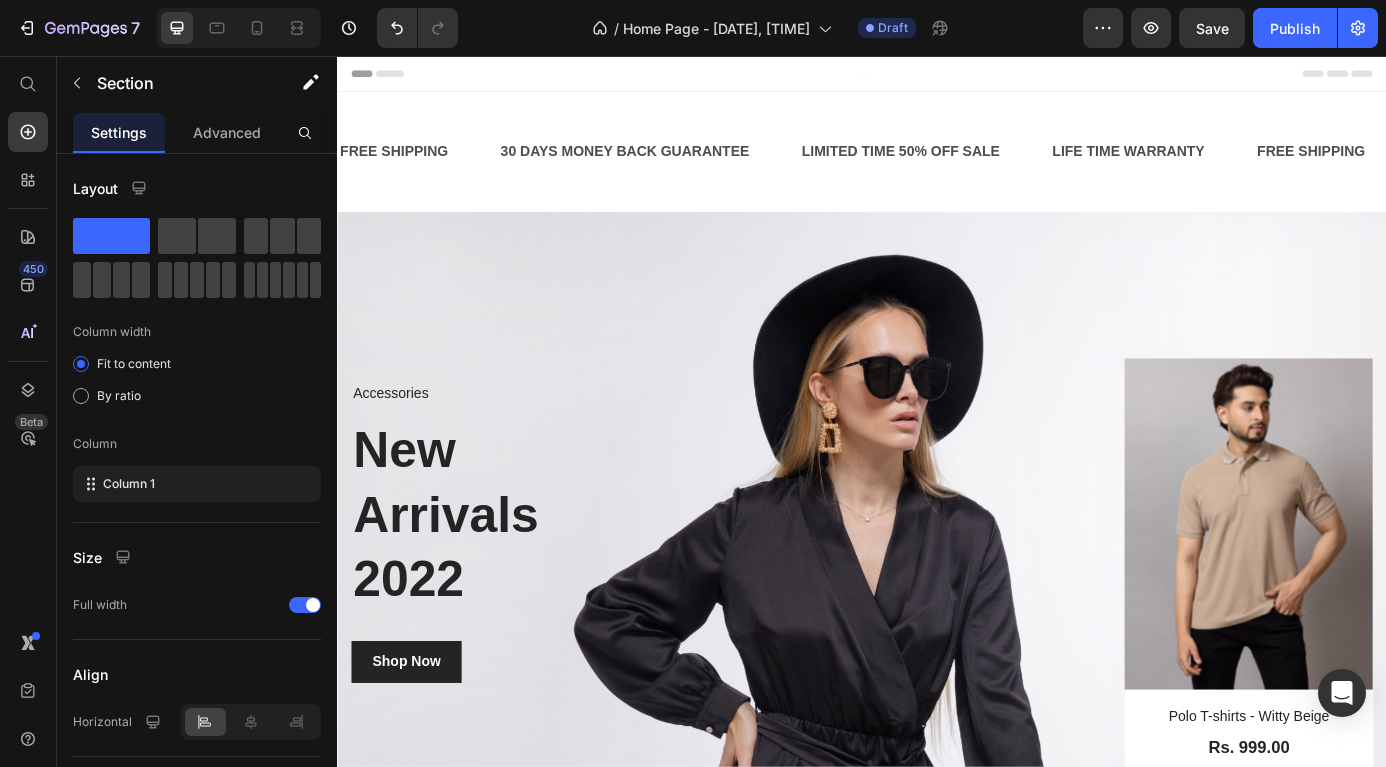 click on "Header" at bounding box center [394, 76] 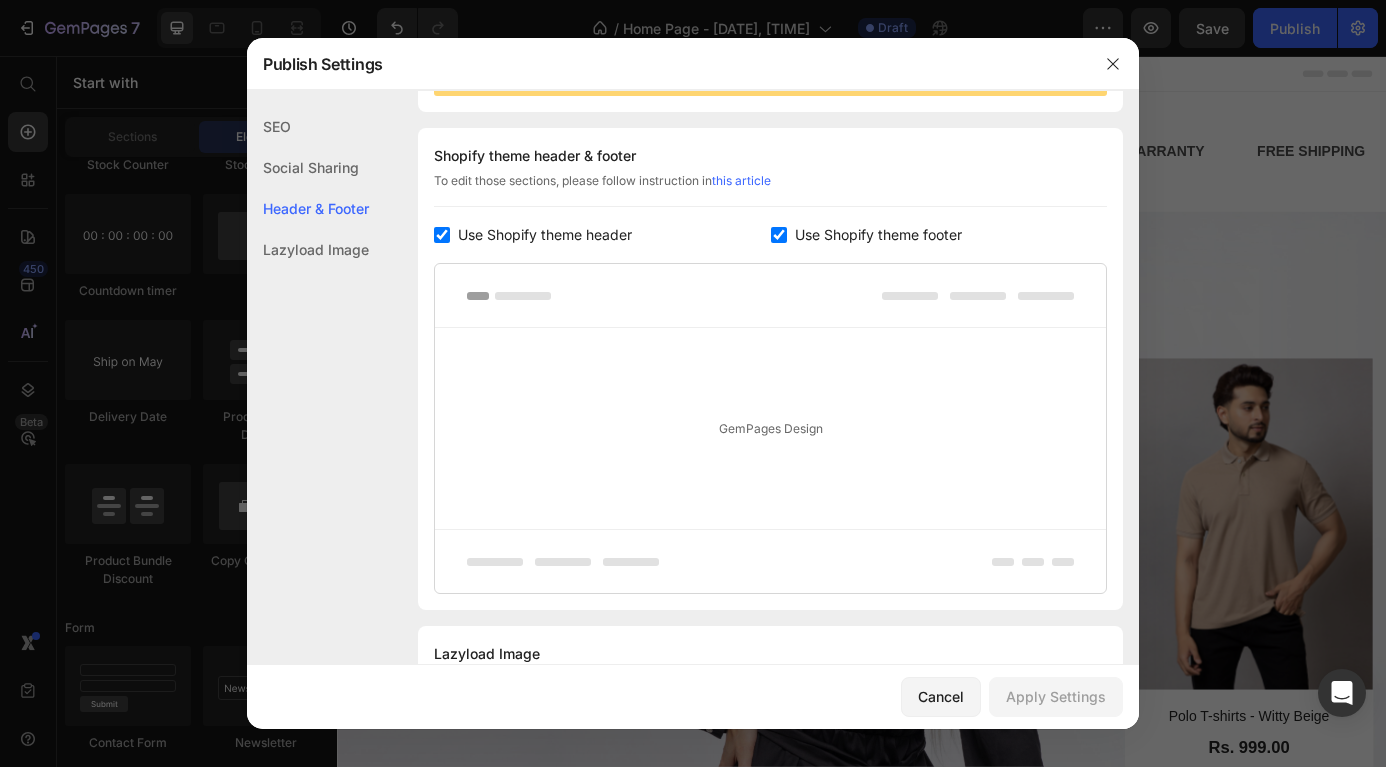 scroll, scrollTop: 270, scrollLeft: 0, axis: vertical 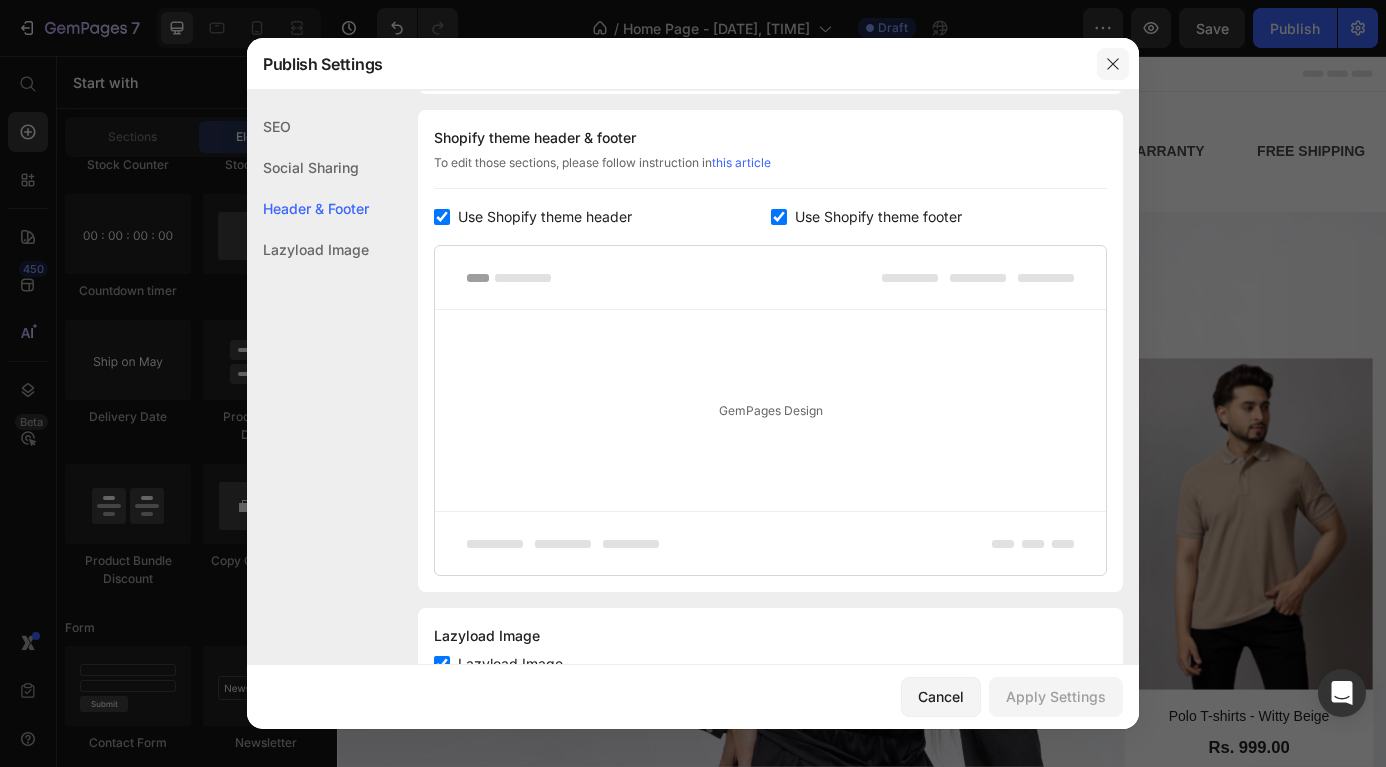 click 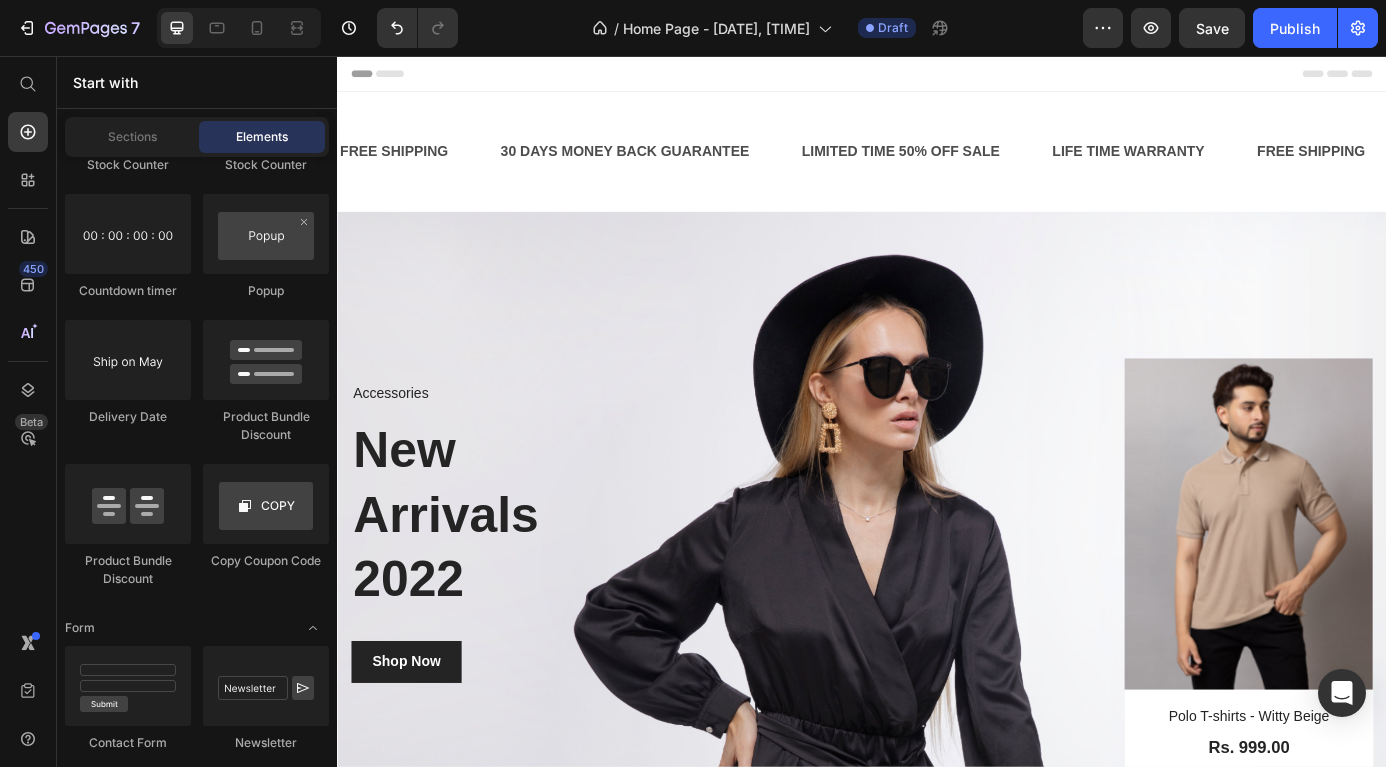 click on "Header" at bounding box center [394, 76] 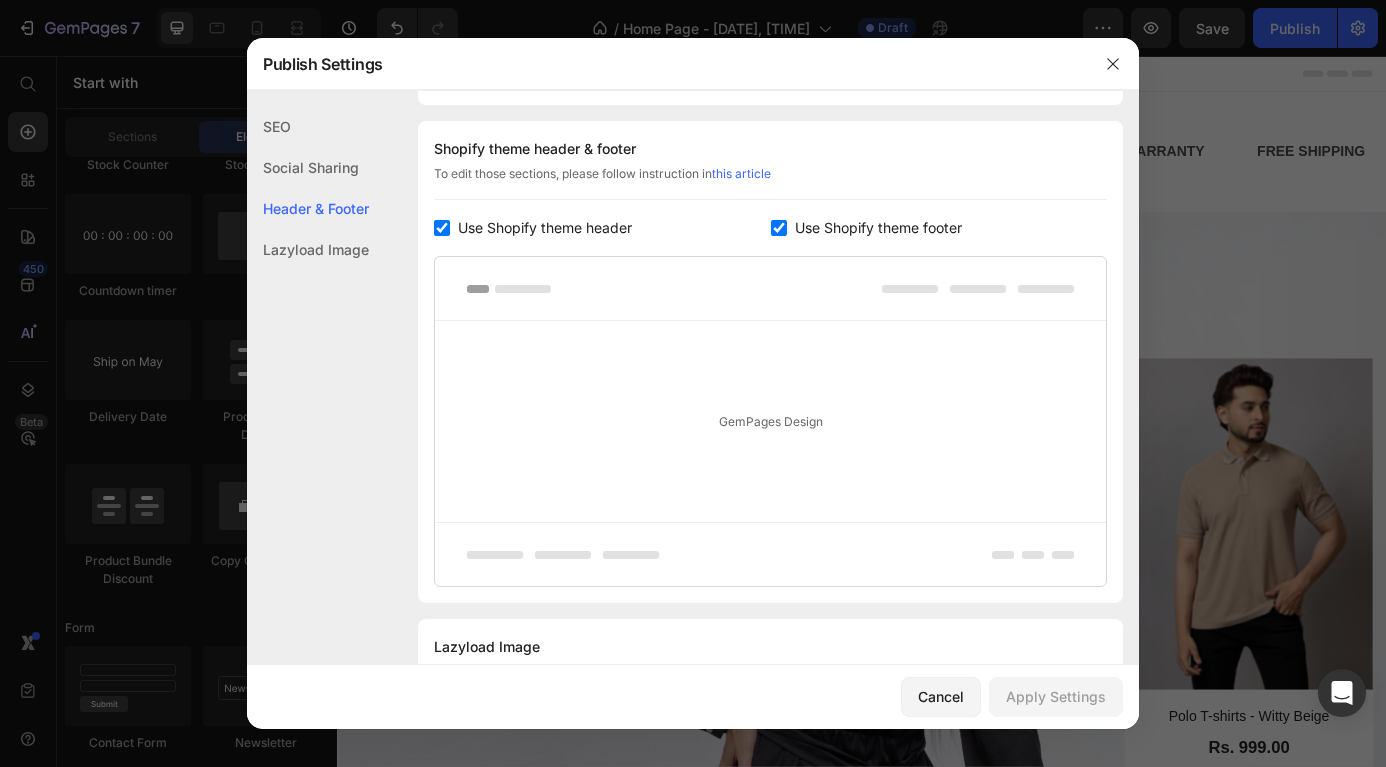 scroll, scrollTop: 270, scrollLeft: 0, axis: vertical 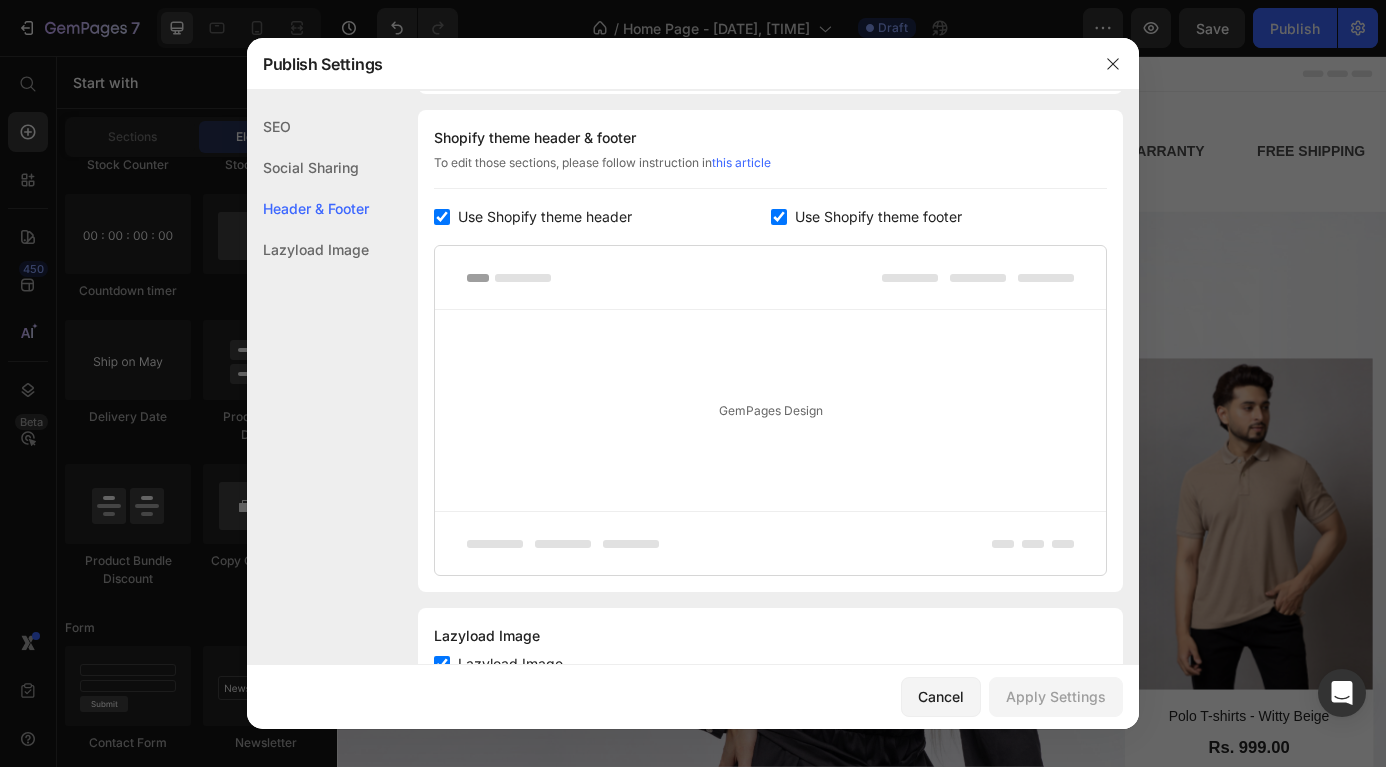click at bounding box center [442, 217] 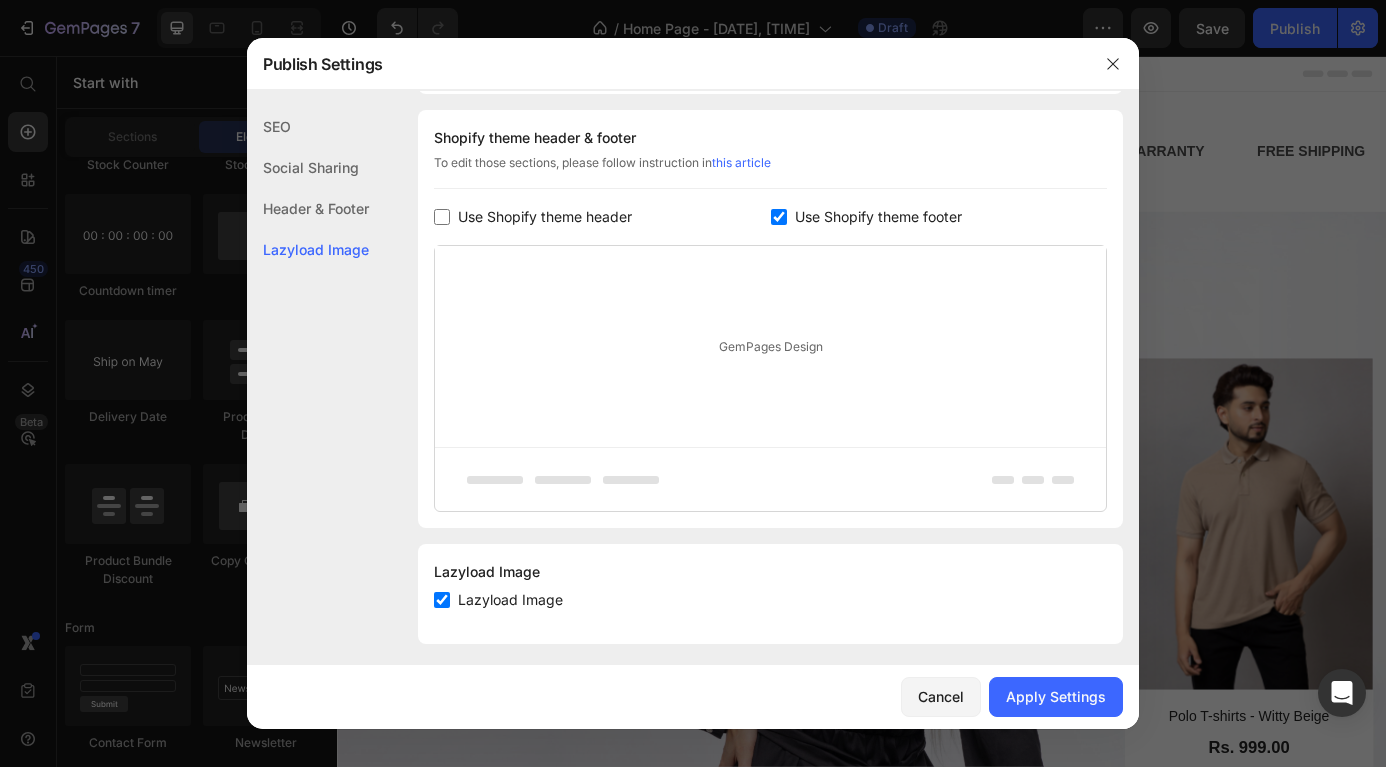 click on "Use Shopify theme footer" at bounding box center [878, 217] 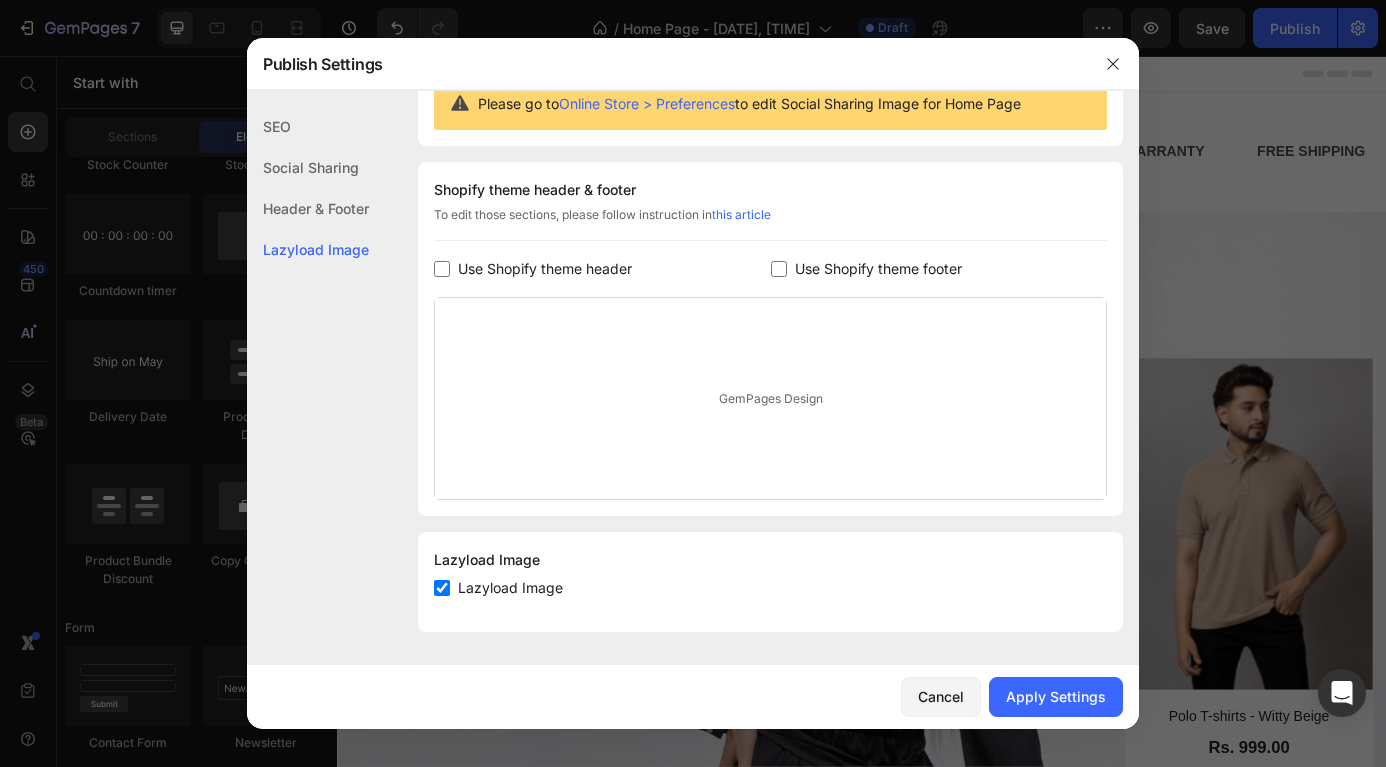 scroll, scrollTop: 217, scrollLeft: 0, axis: vertical 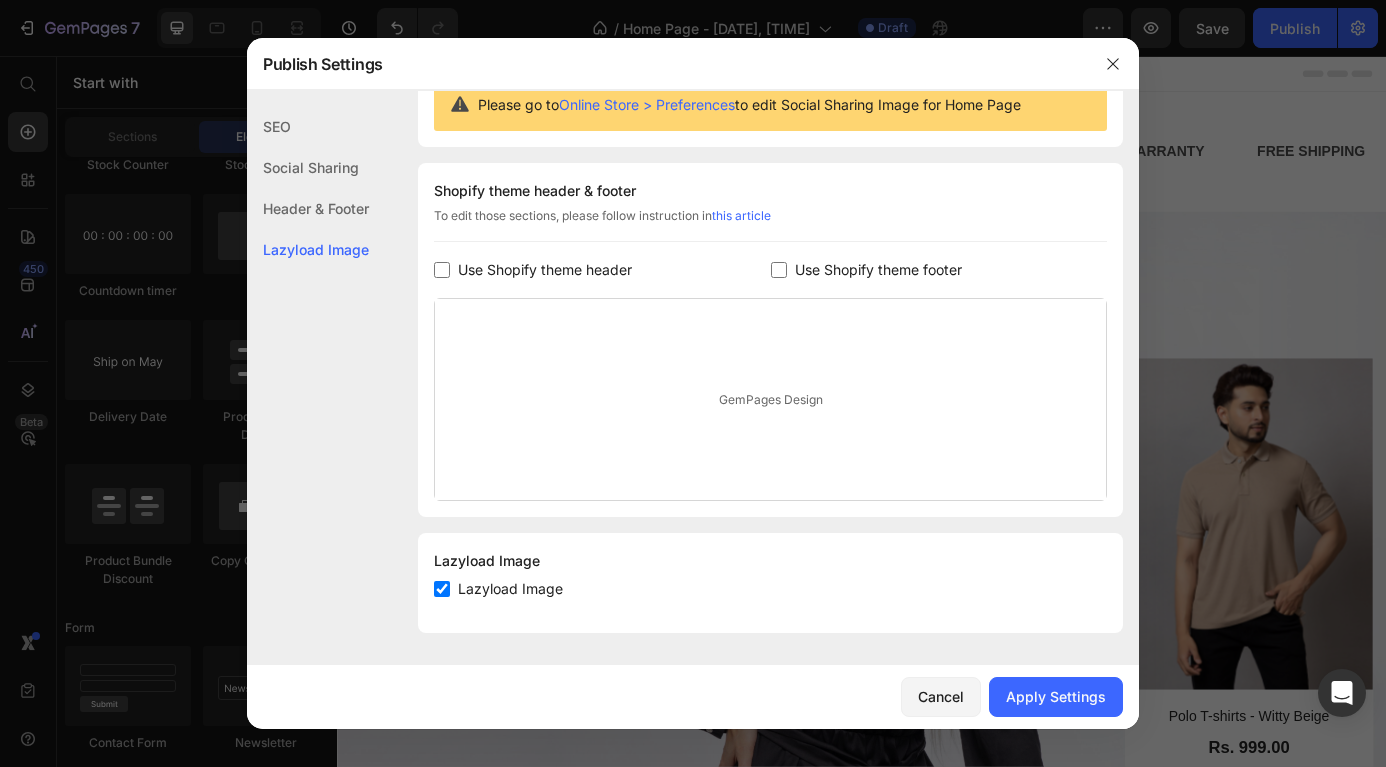 click on "Use Shopify theme footer" at bounding box center [874, 270] 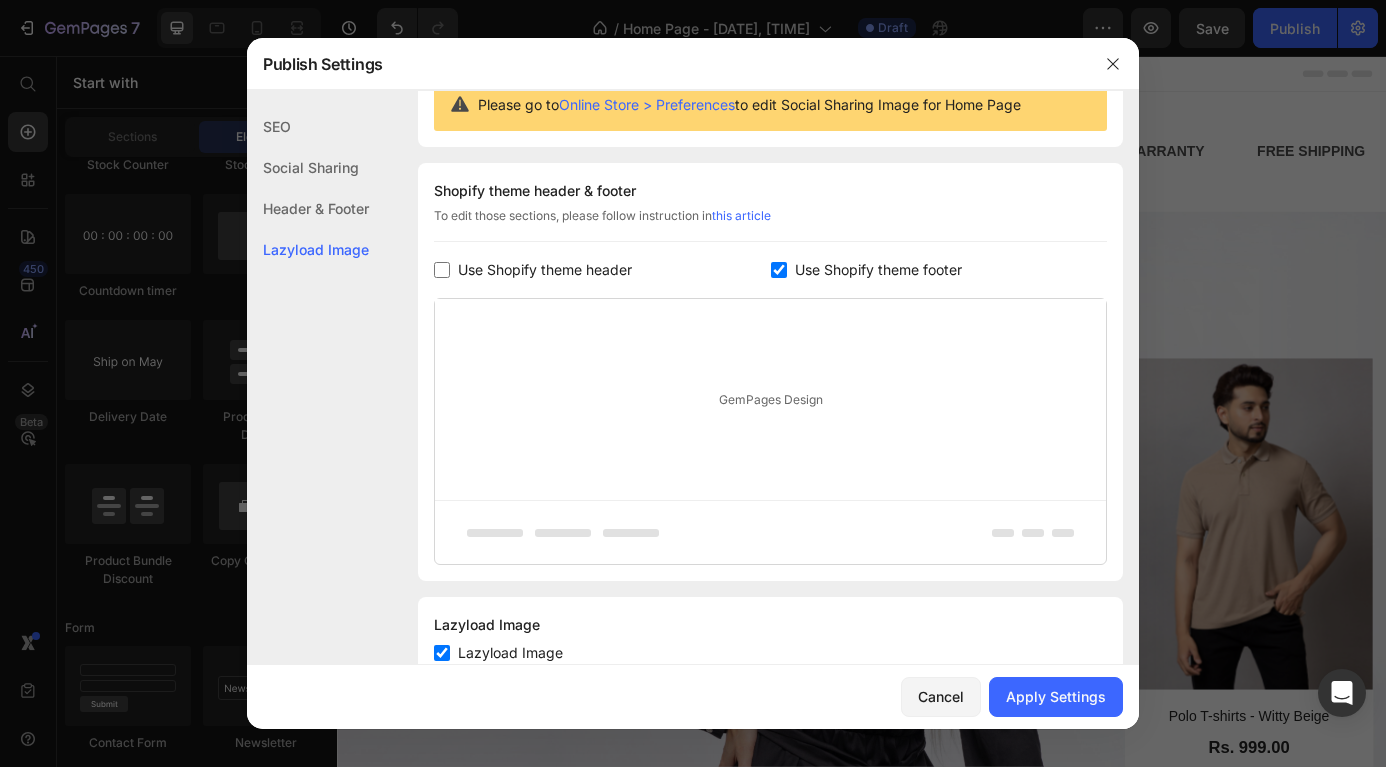 scroll, scrollTop: 270, scrollLeft: 0, axis: vertical 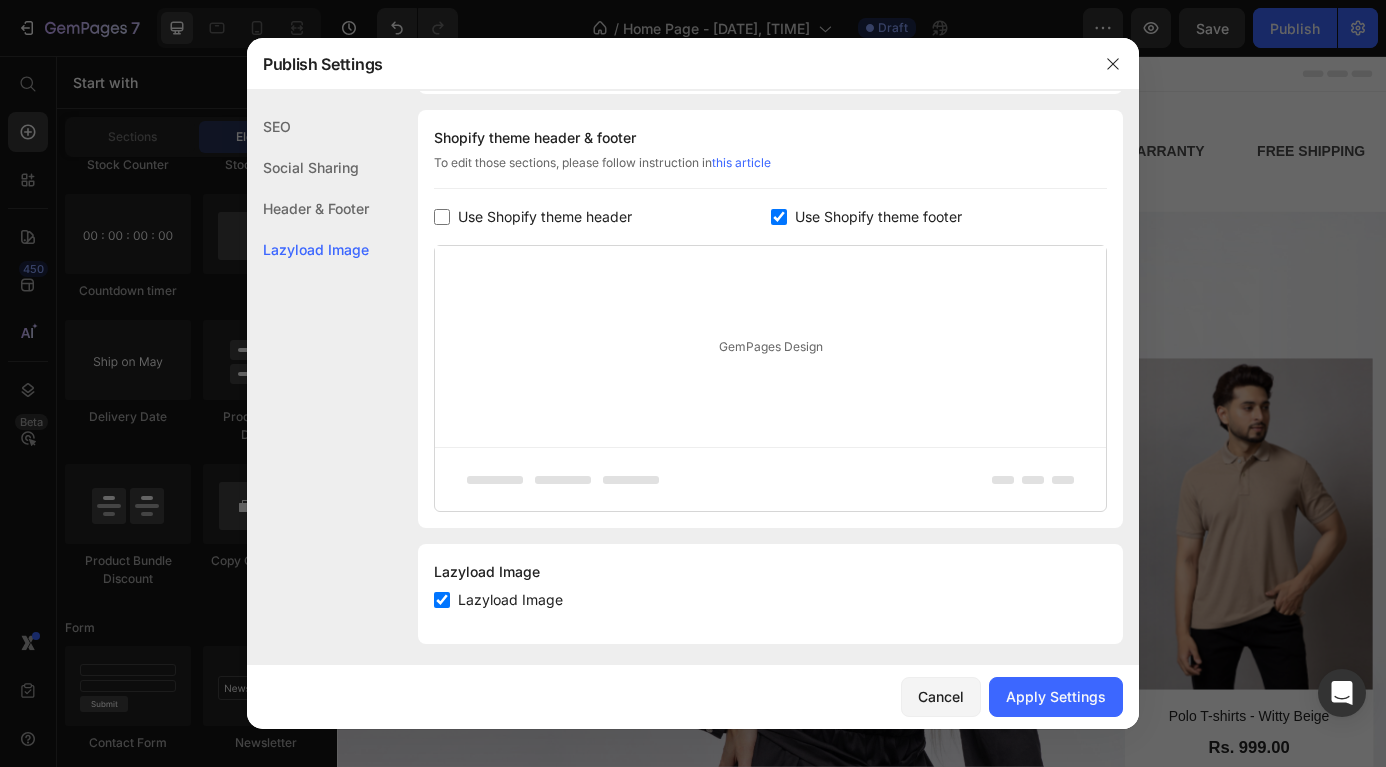 click on "Use Shopify theme footer" at bounding box center [874, 217] 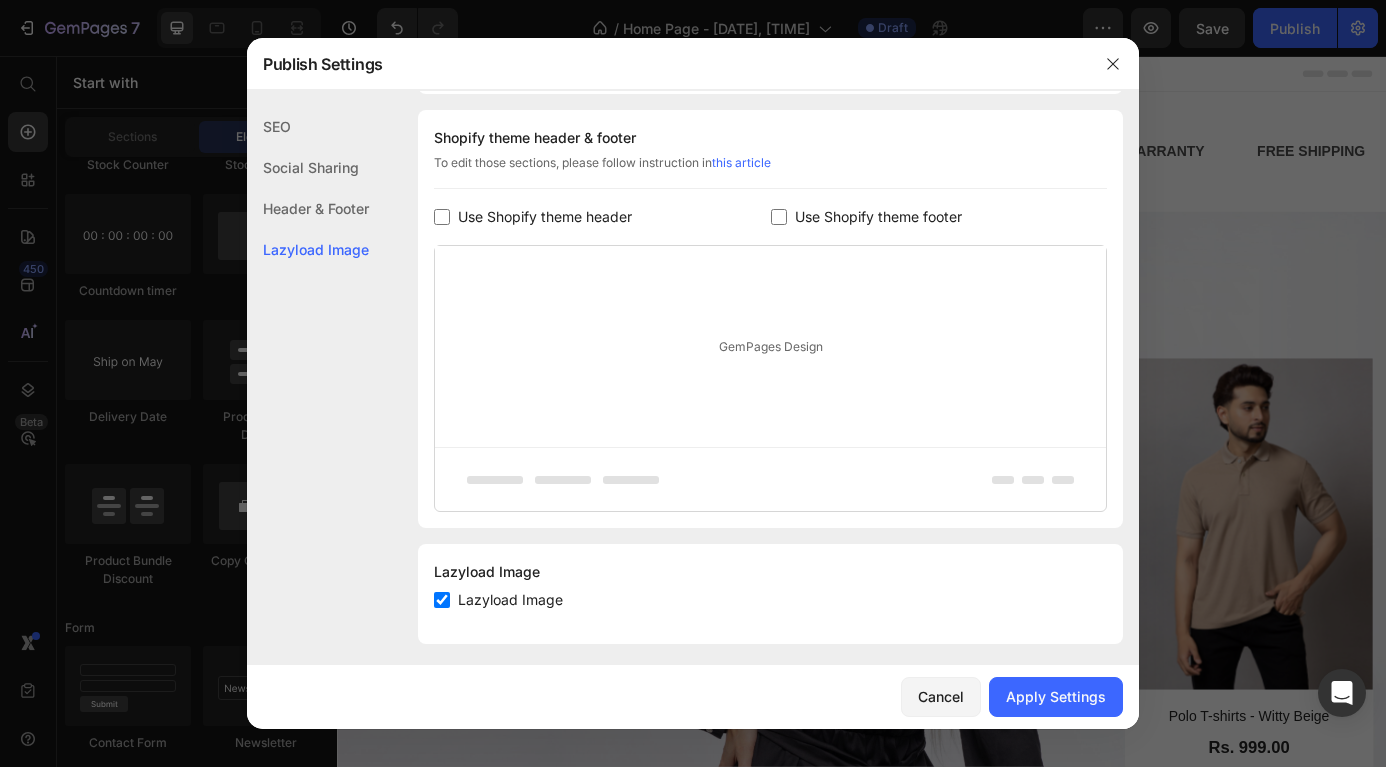 checkbox on "false" 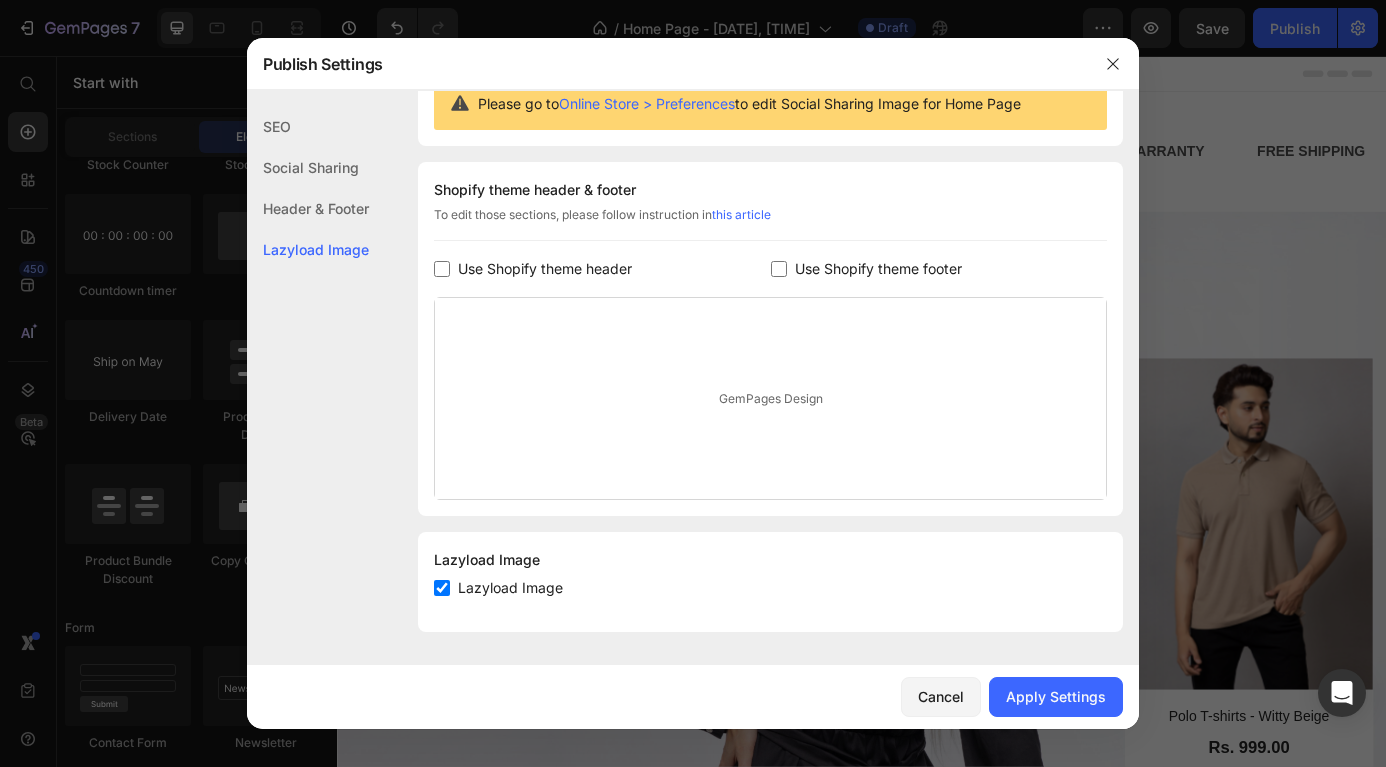 scroll, scrollTop: 217, scrollLeft: 0, axis: vertical 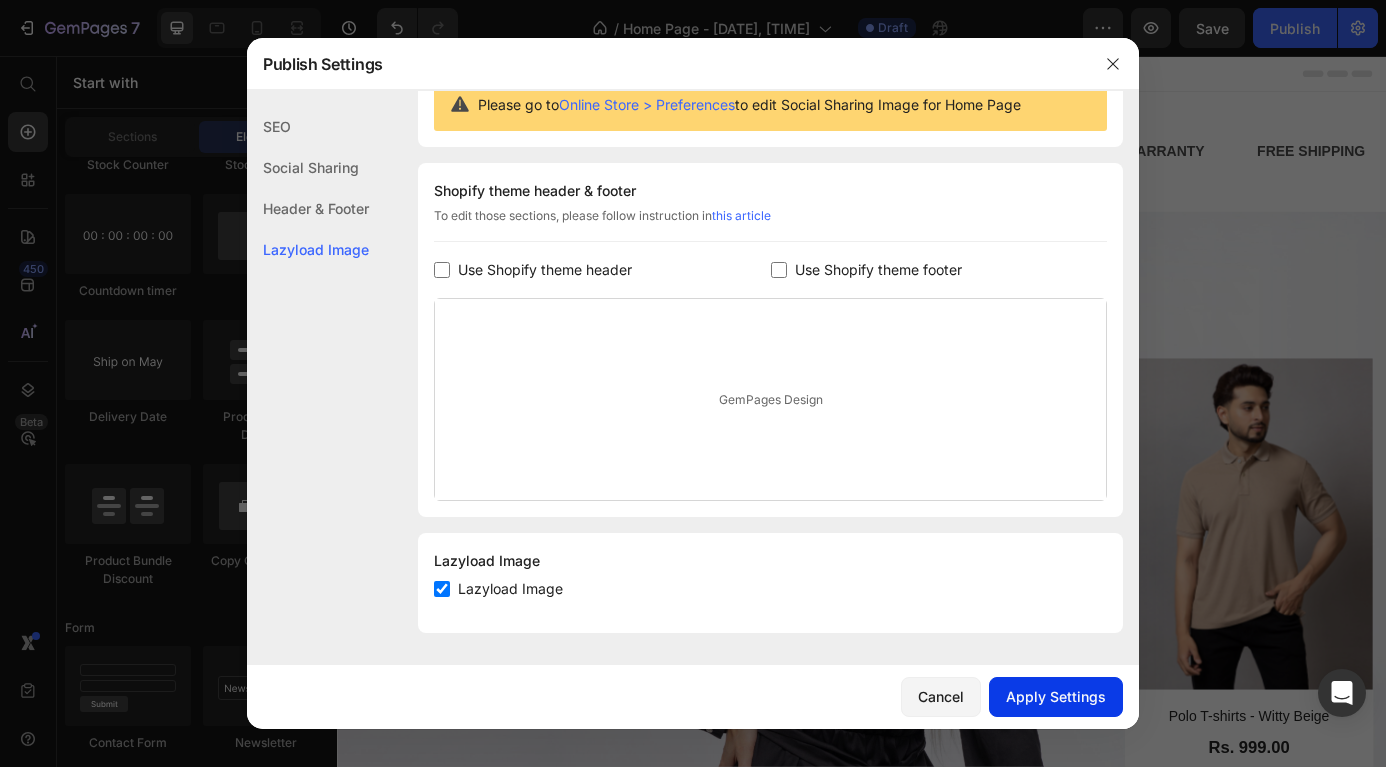 click on "Apply Settings" at bounding box center (1056, 696) 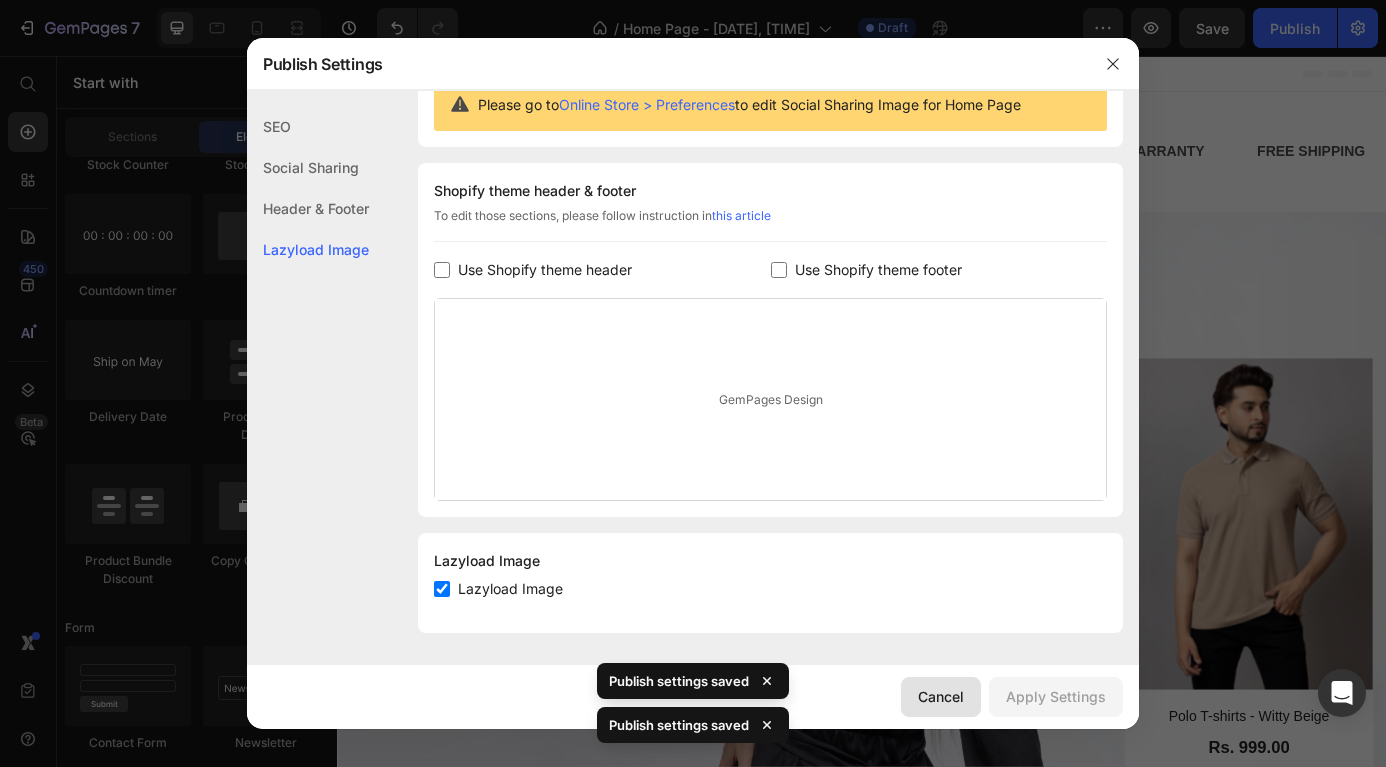 click on "Cancel" at bounding box center (941, 696) 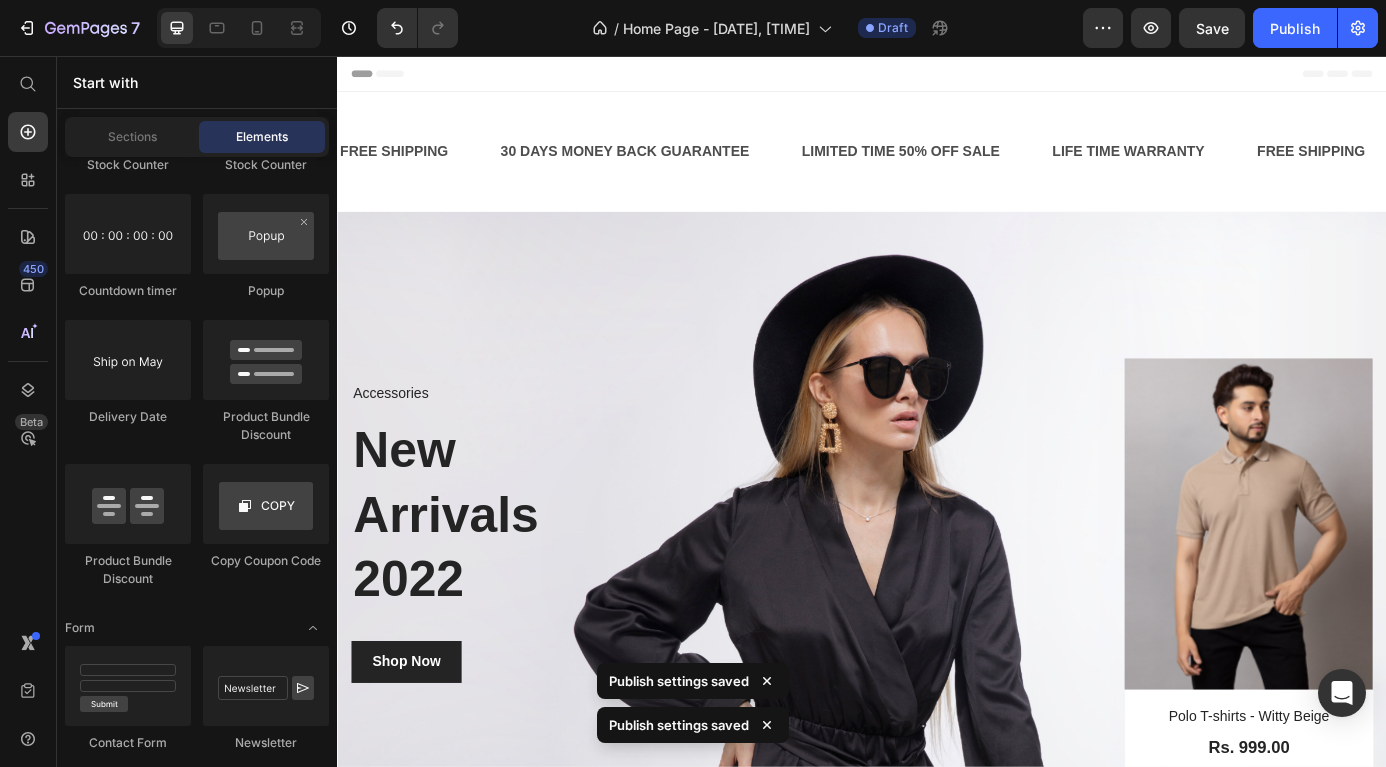 click on "Header" at bounding box center [937, 76] 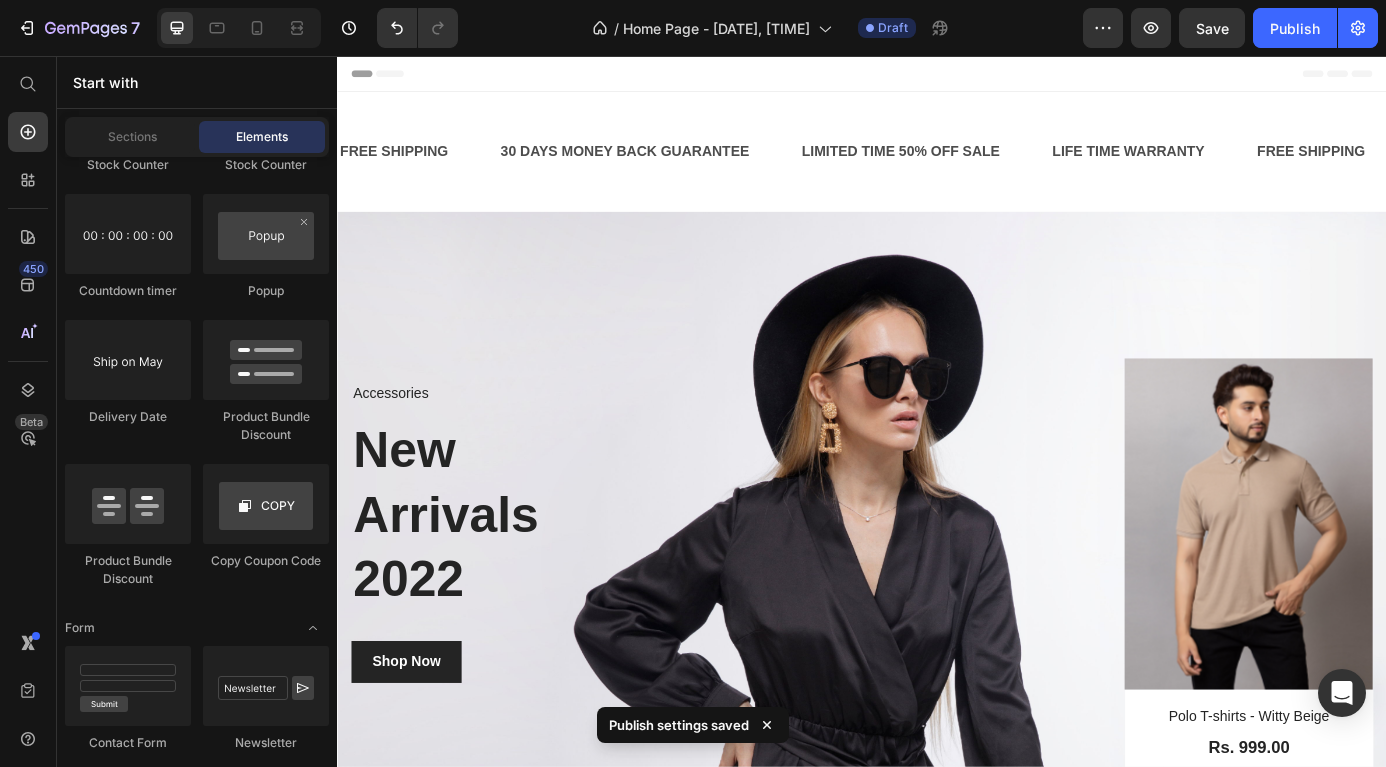 click on "Header" at bounding box center (937, 76) 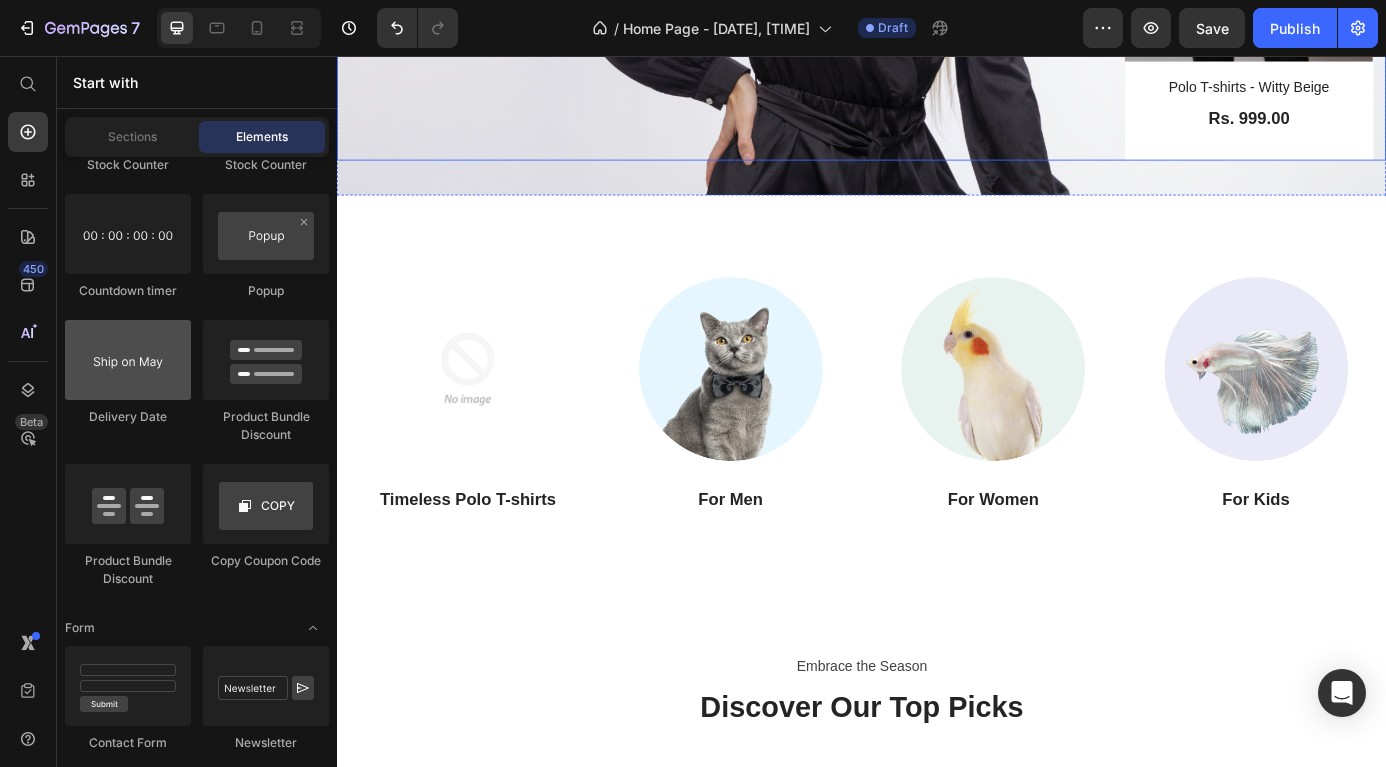 scroll, scrollTop: 726, scrollLeft: 0, axis: vertical 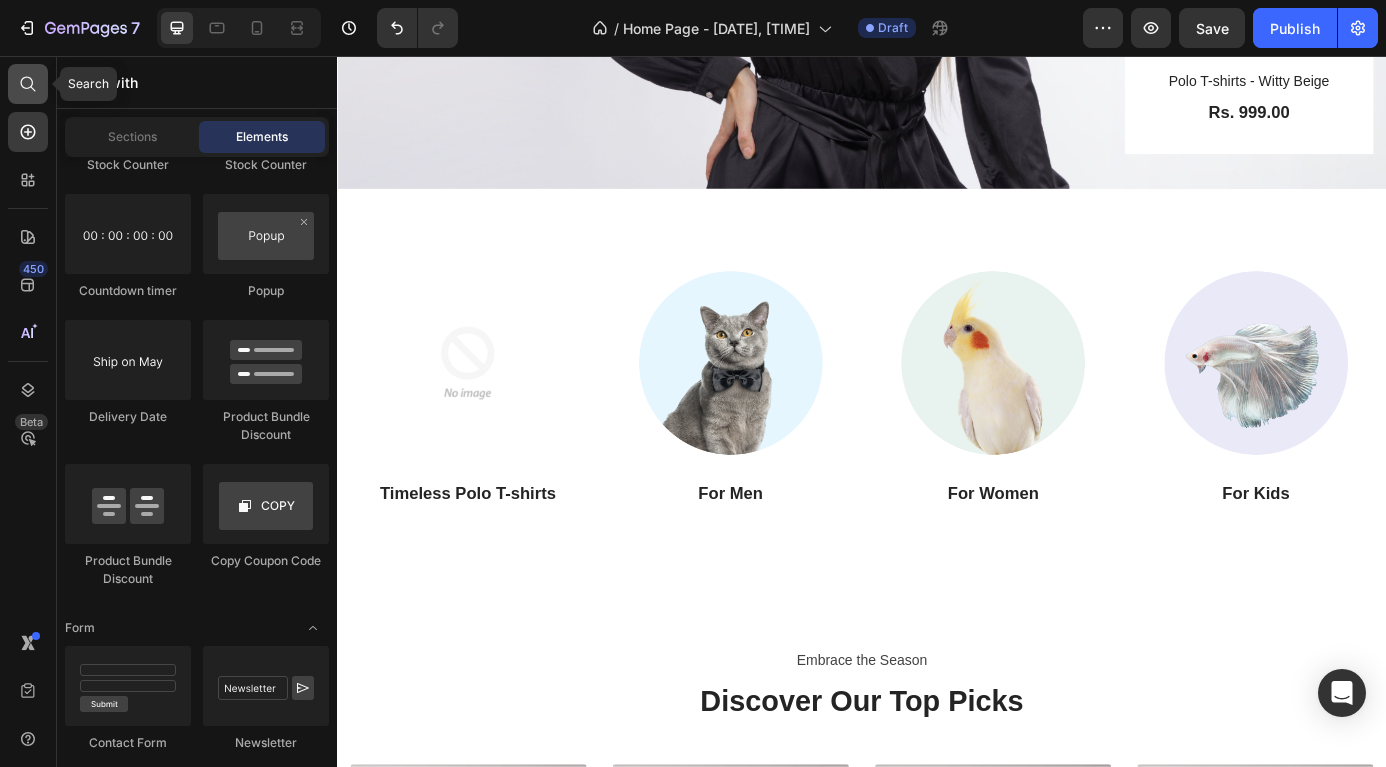 click 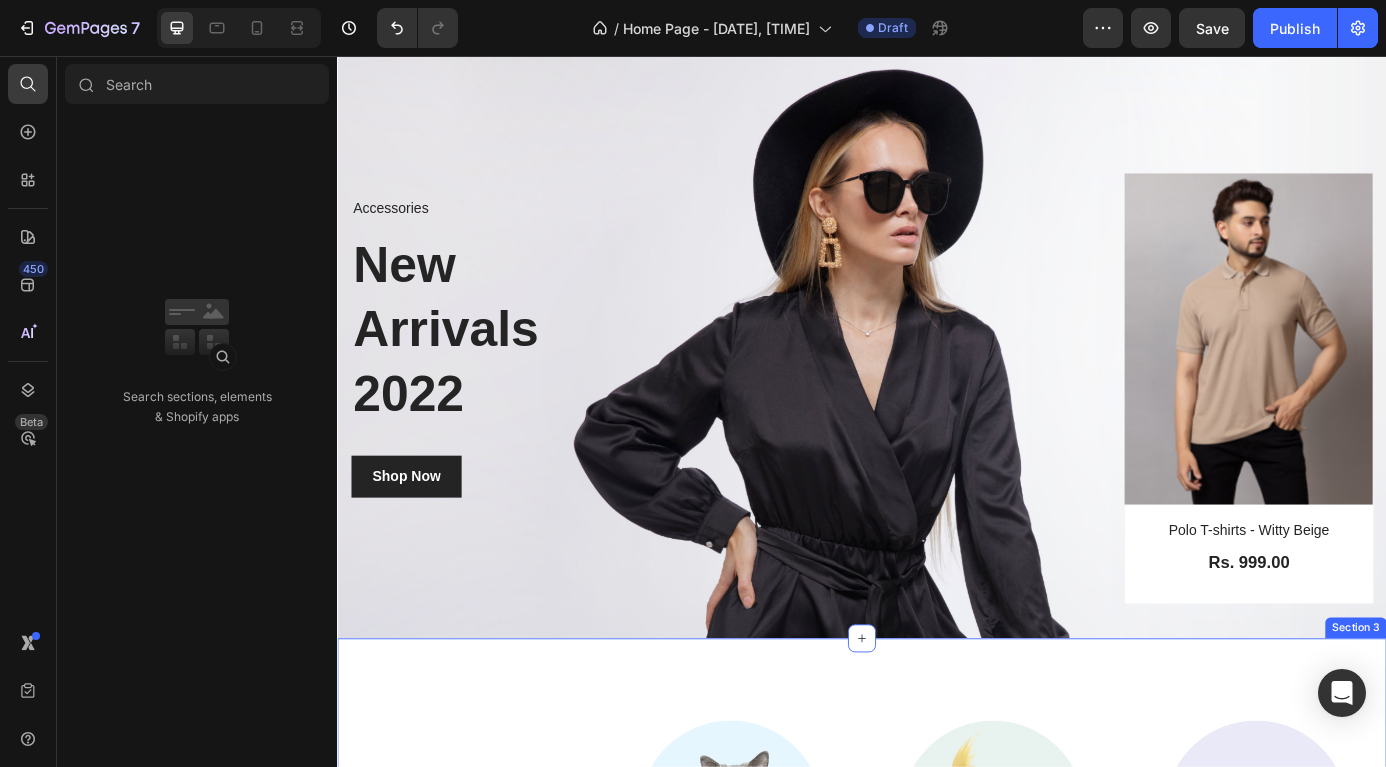 scroll, scrollTop: 0, scrollLeft: 0, axis: both 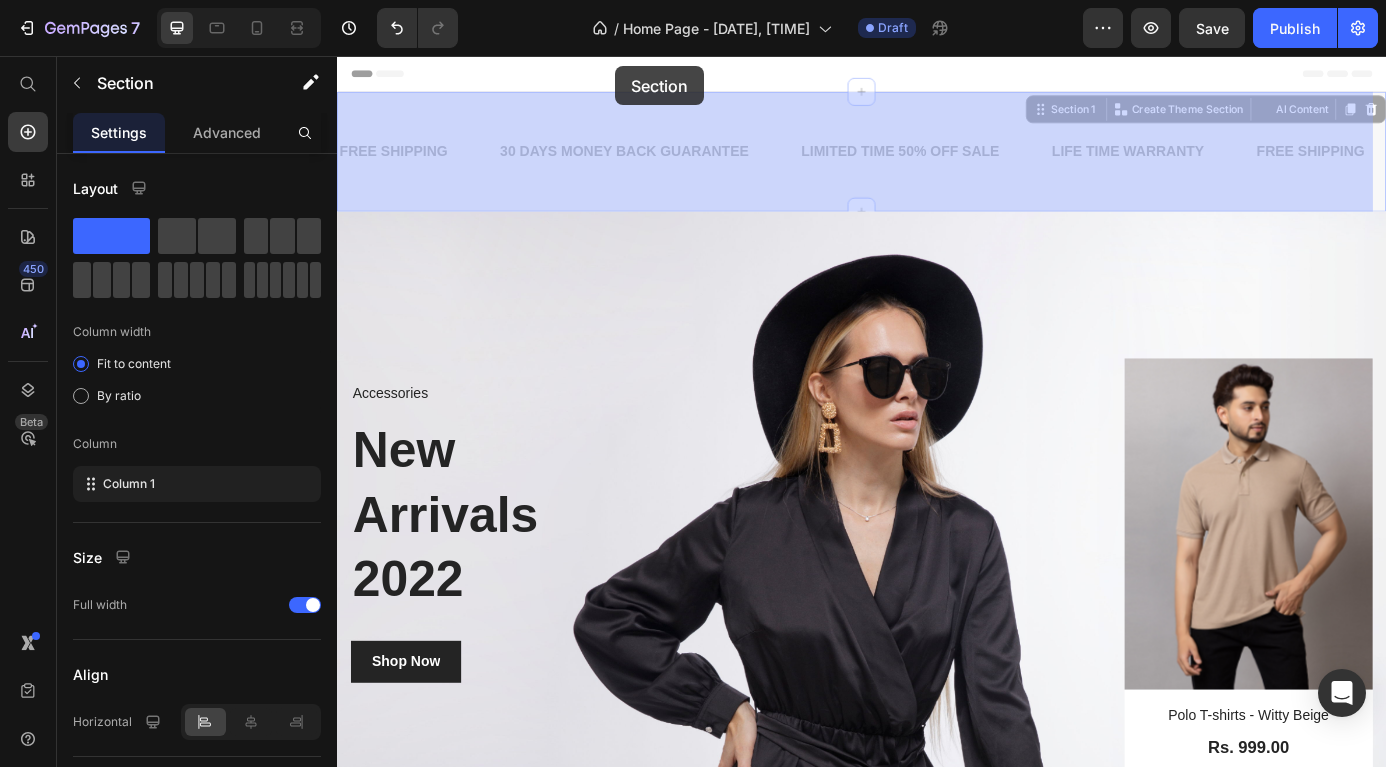 drag, startPoint x: 602, startPoint y: 118, endPoint x: 655, endPoint y: 68, distance: 72.862885 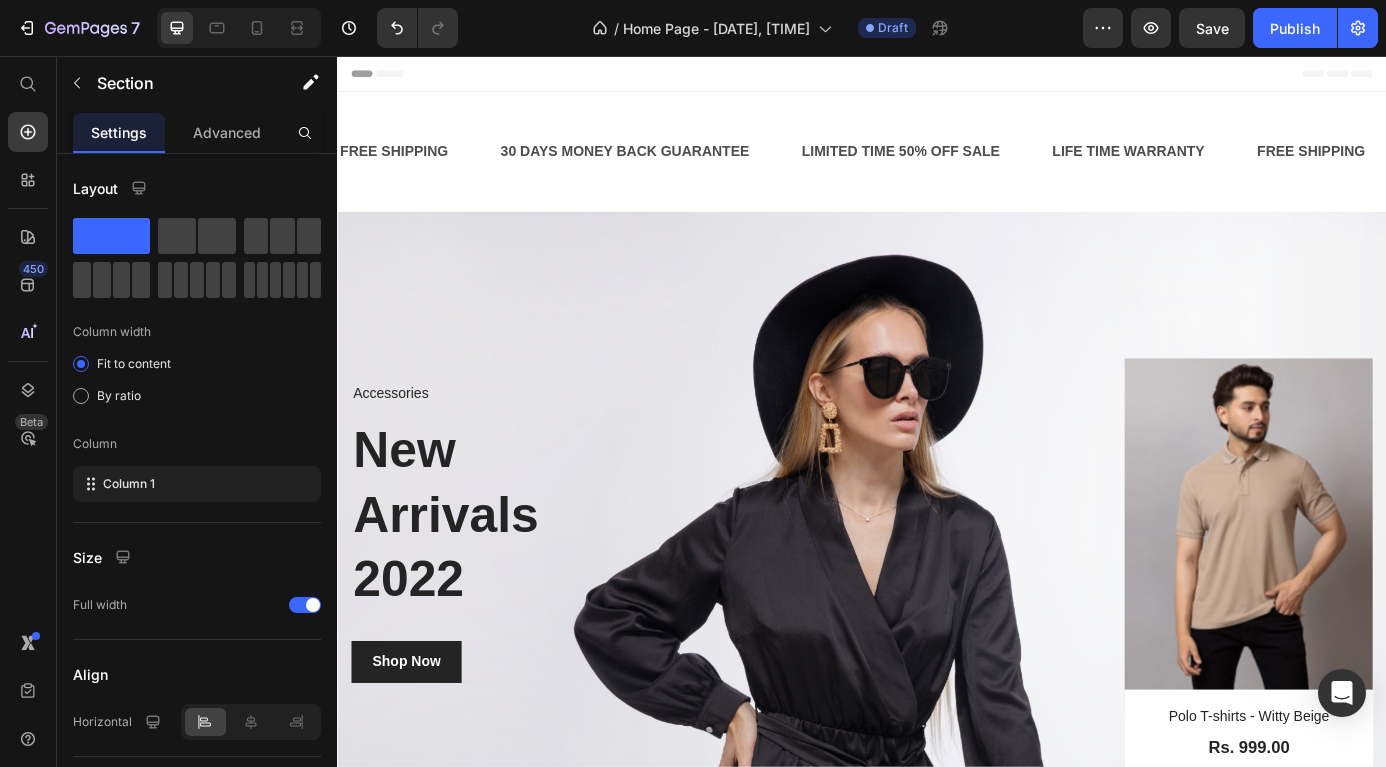 click on "Header" at bounding box center (937, 76) 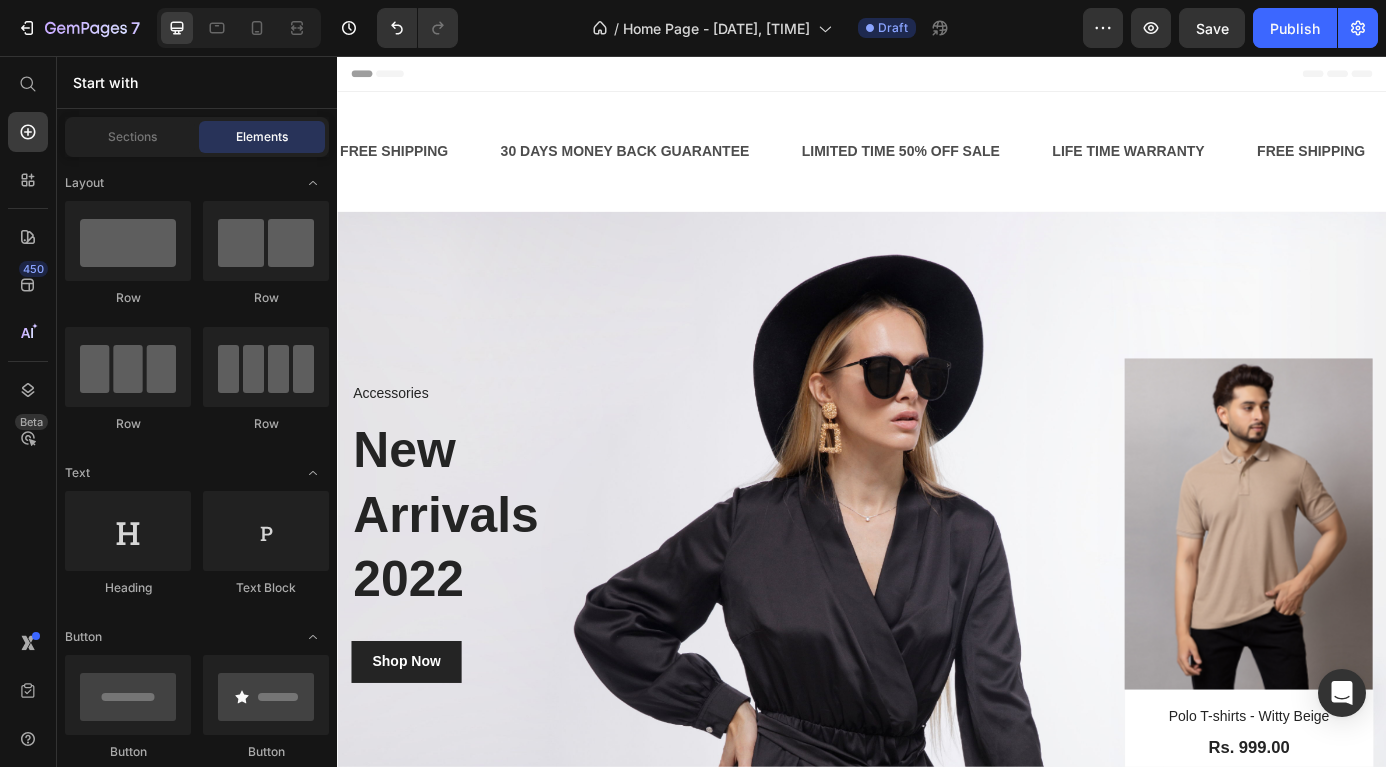 click on "Header" at bounding box center [937, 76] 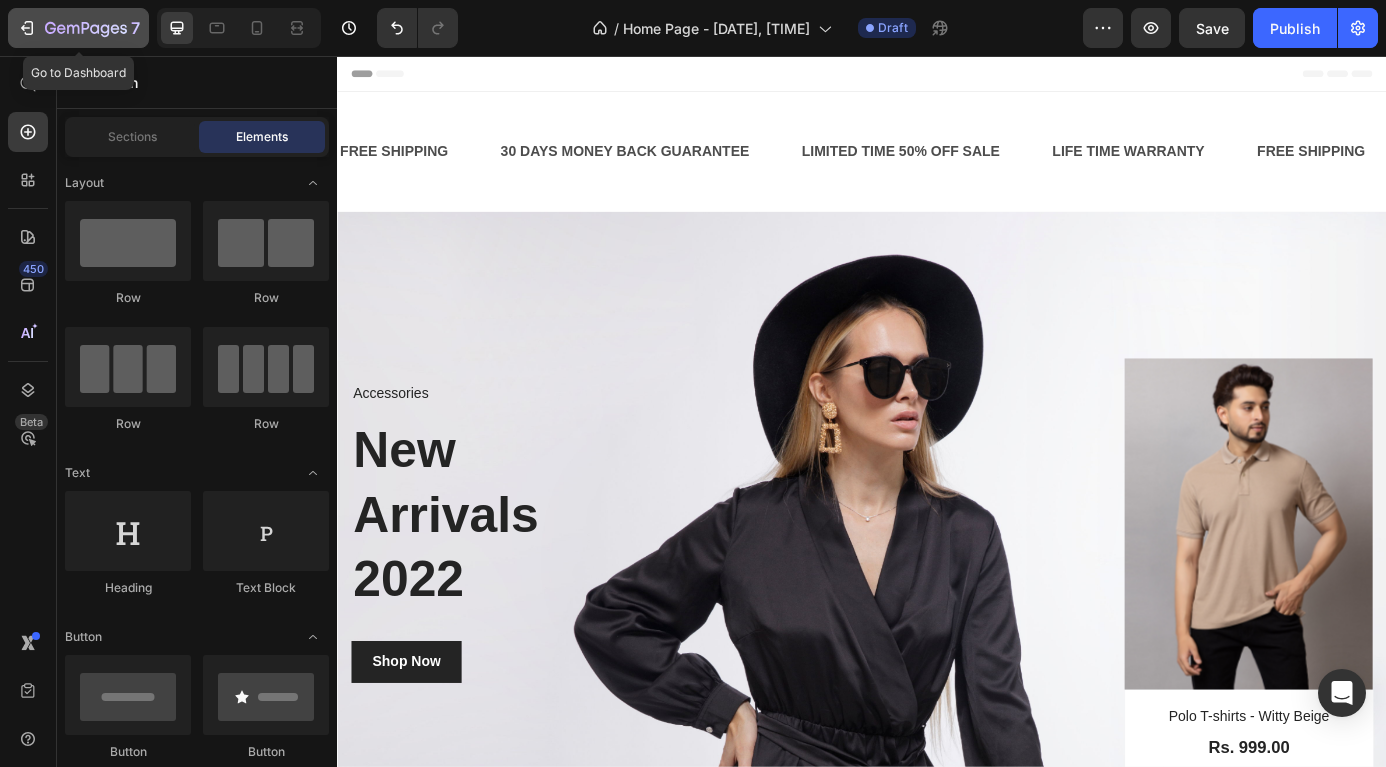 click 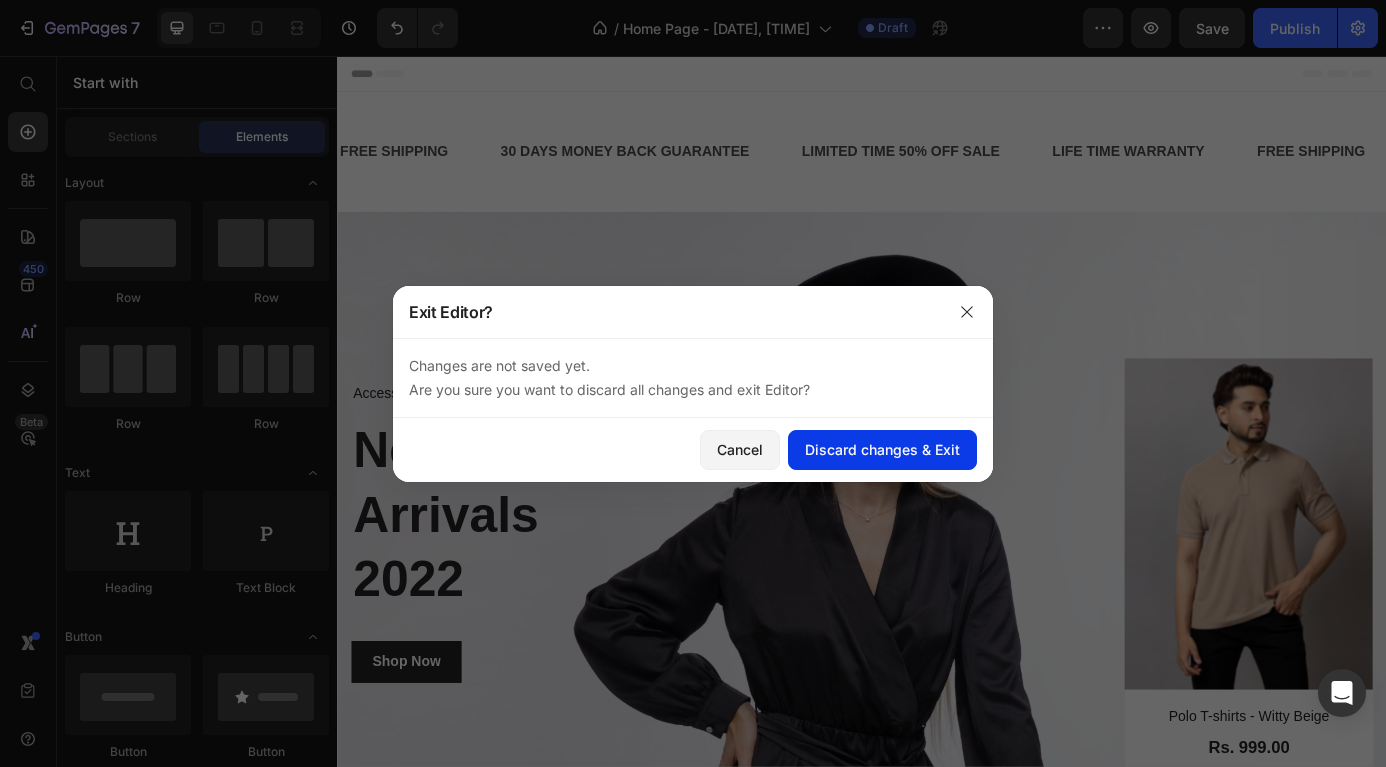 click on "Discard changes & Exit" at bounding box center (882, 449) 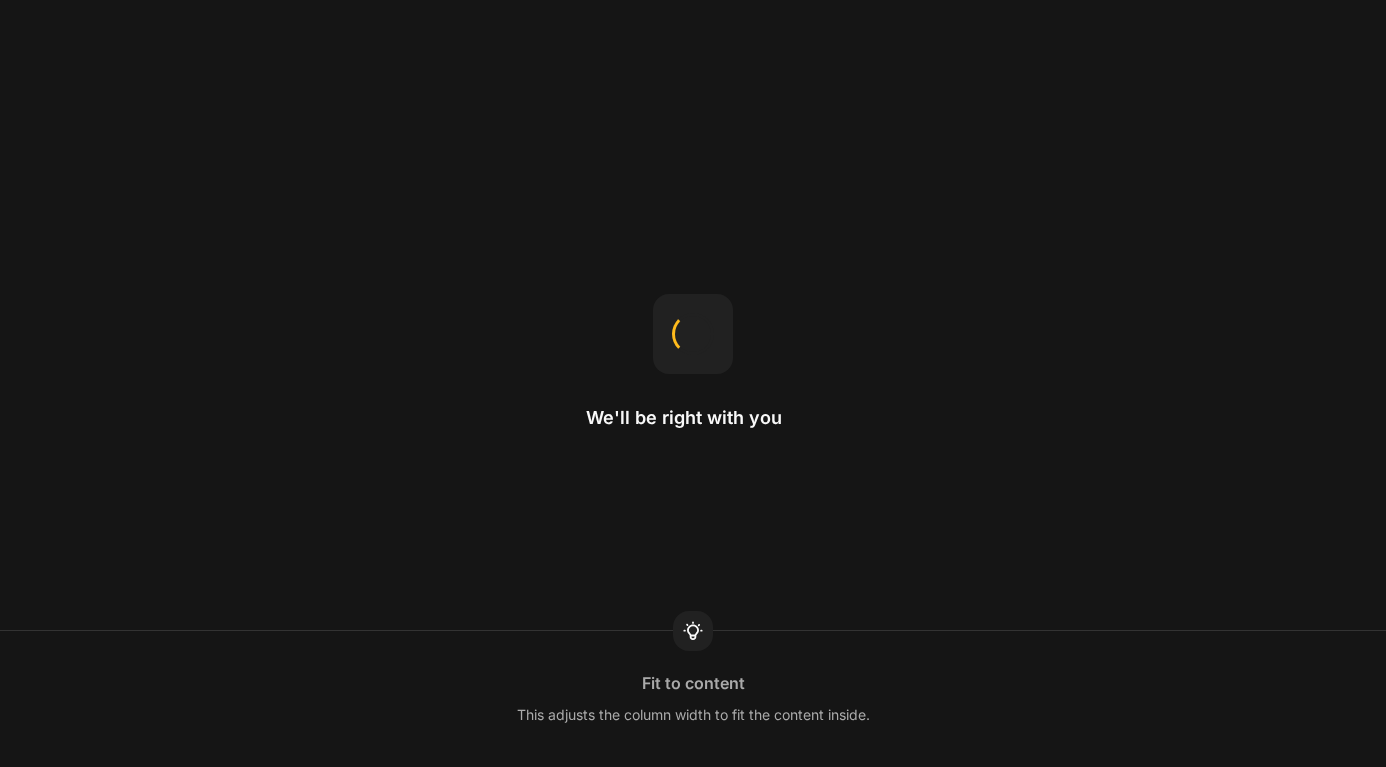 scroll, scrollTop: 0, scrollLeft: 0, axis: both 